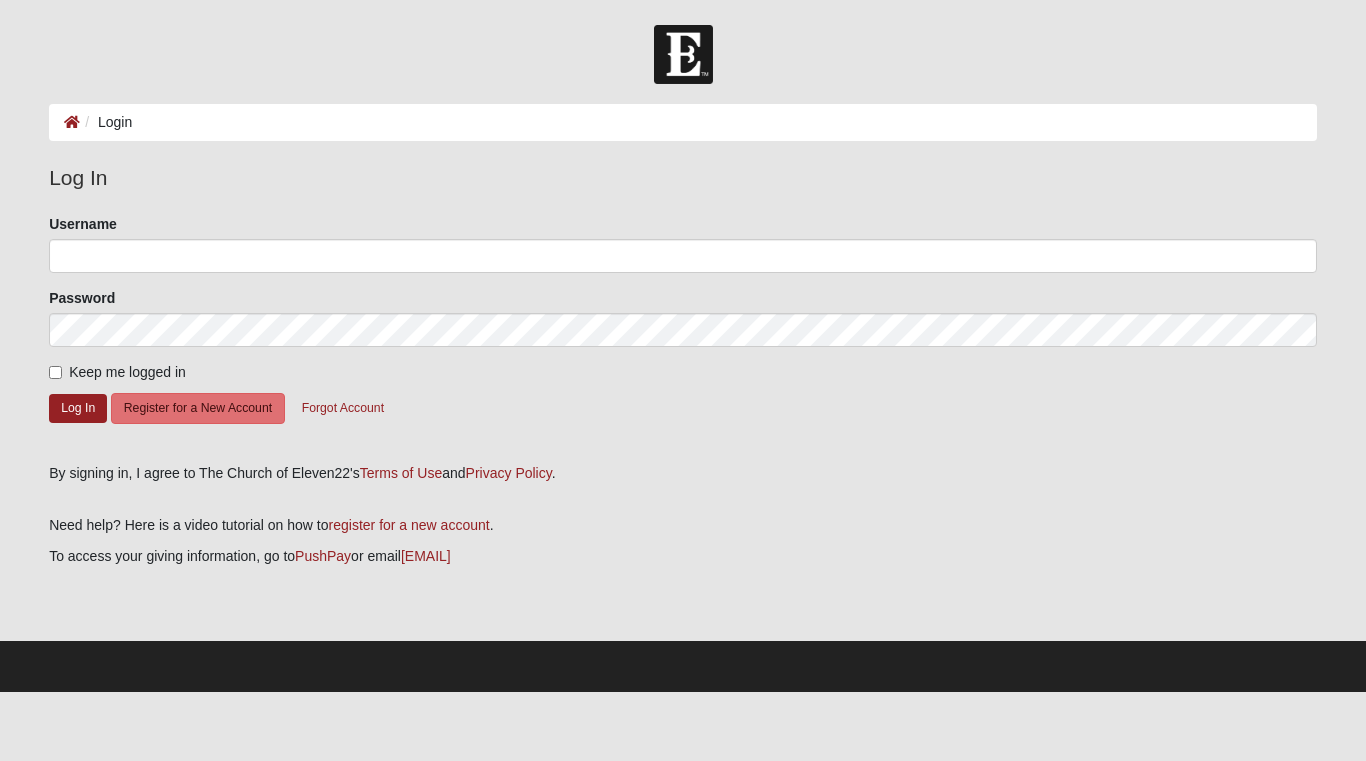 scroll, scrollTop: 0, scrollLeft: 0, axis: both 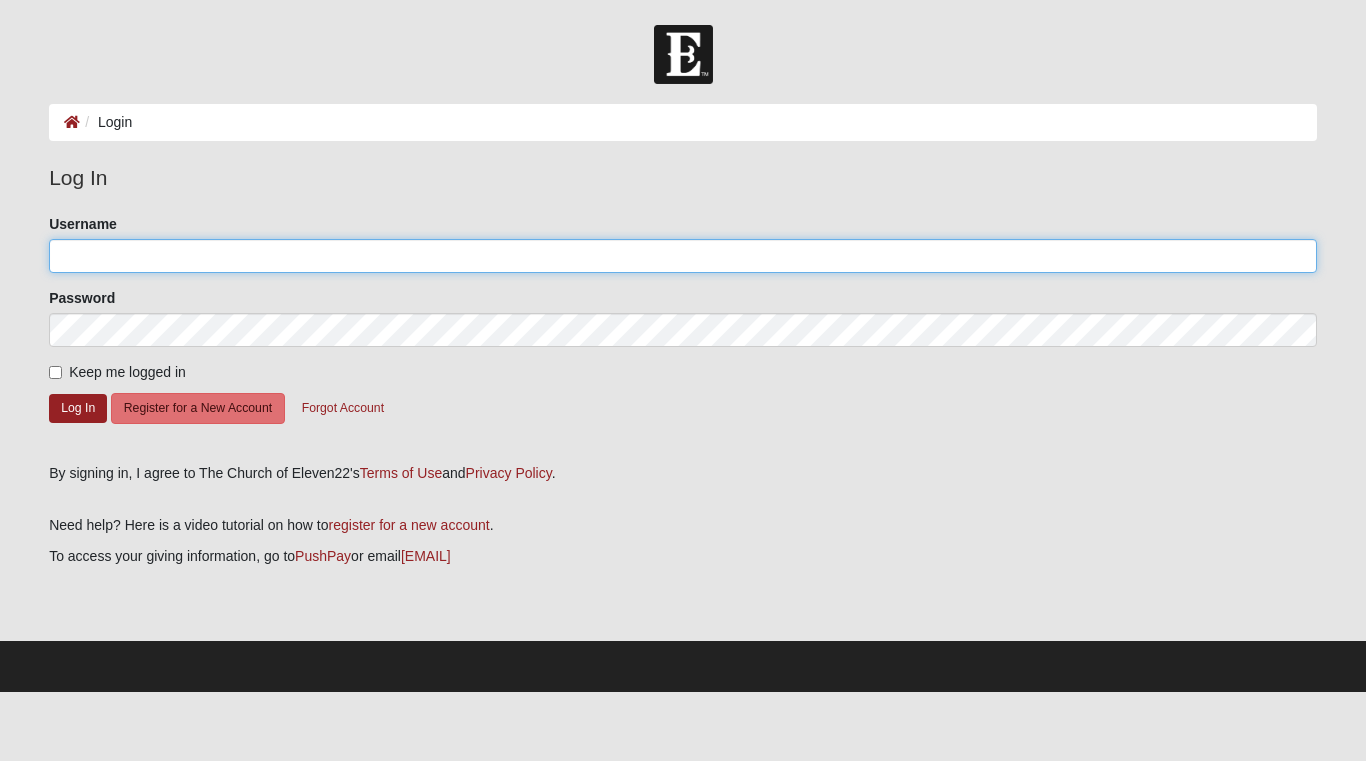 type on "[EMAIL]" 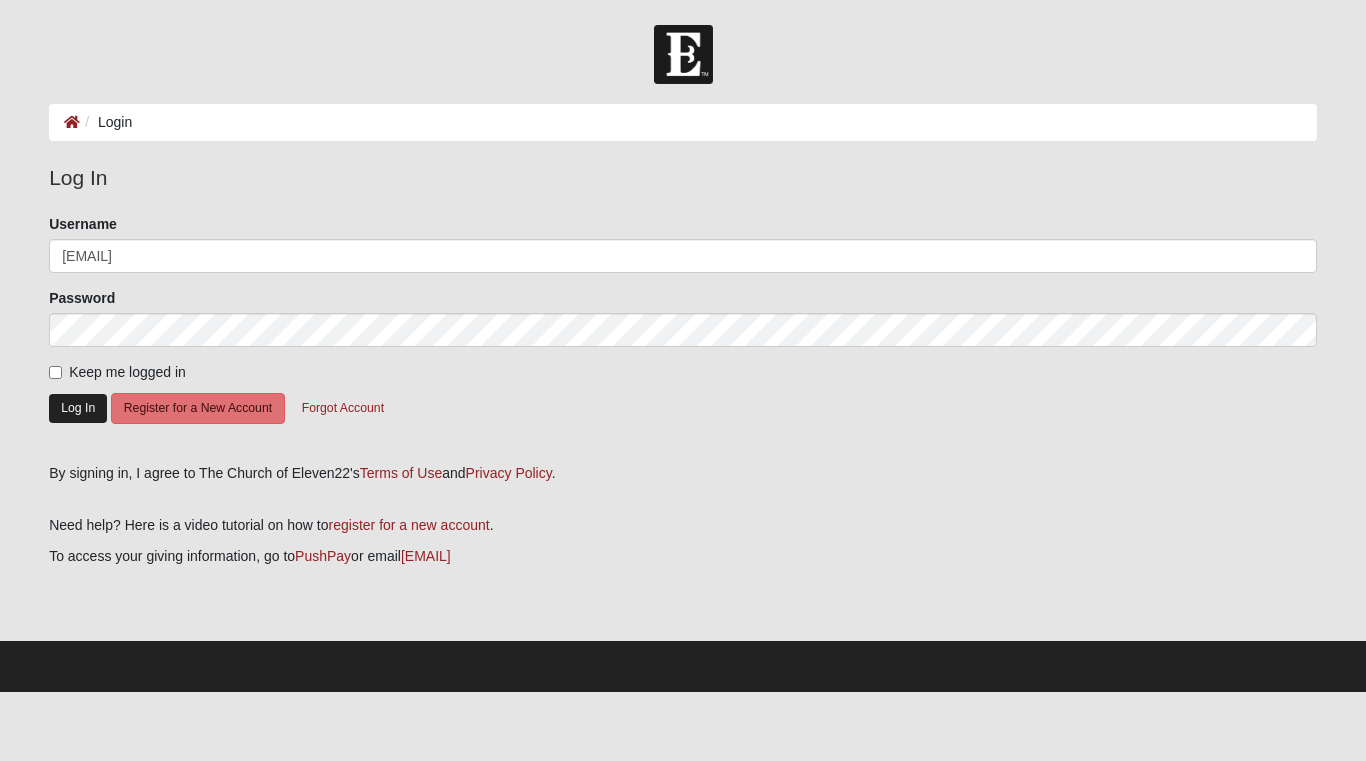 click on "Log In" 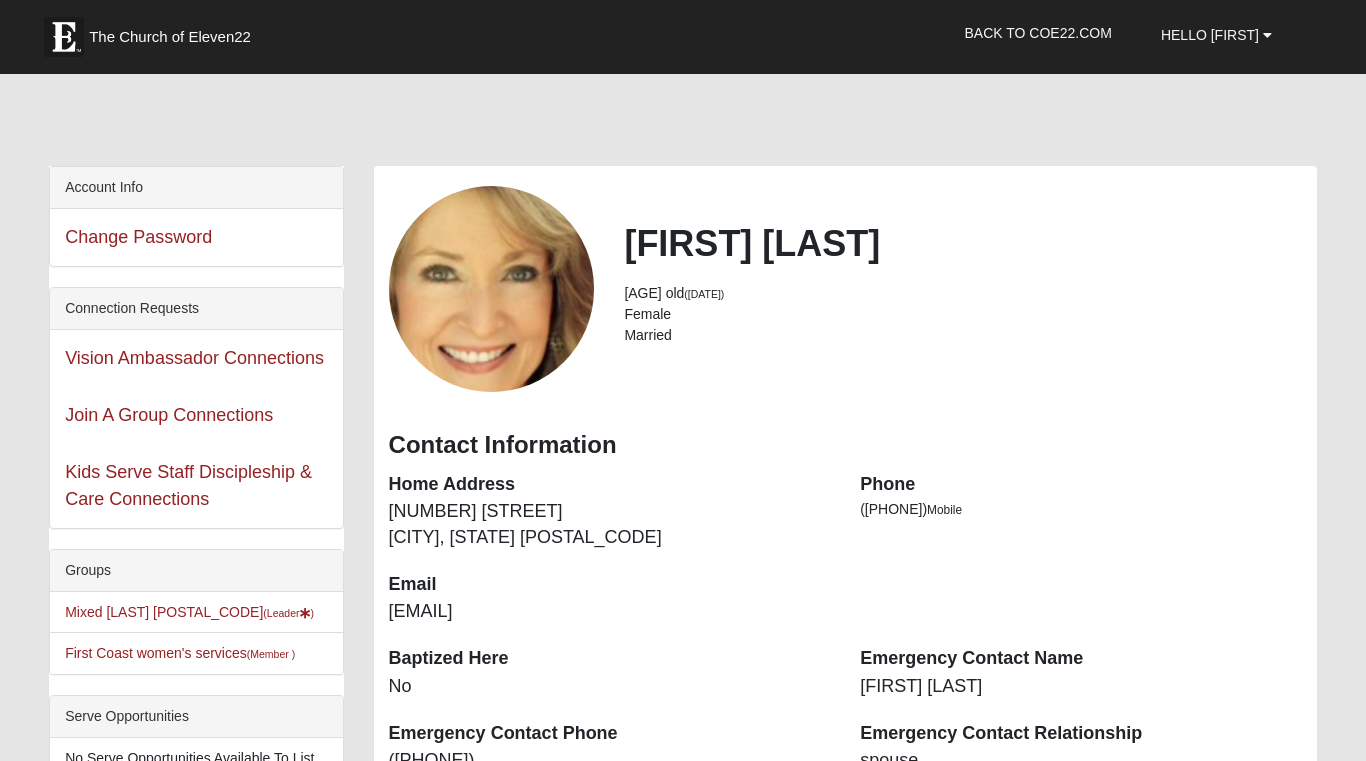 scroll, scrollTop: 0, scrollLeft: 0, axis: both 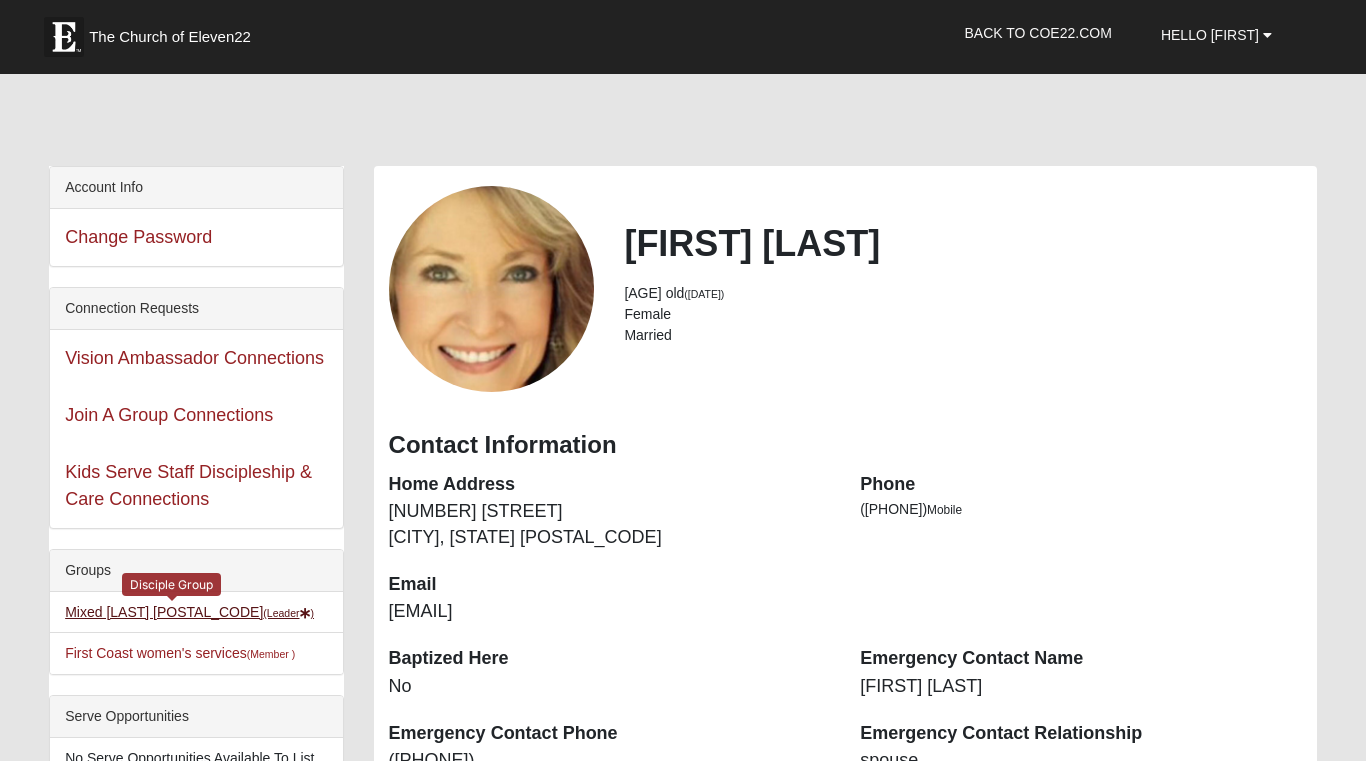 click on "Mixed Bratkovich 32224  (Leader
)" at bounding box center [189, 612] 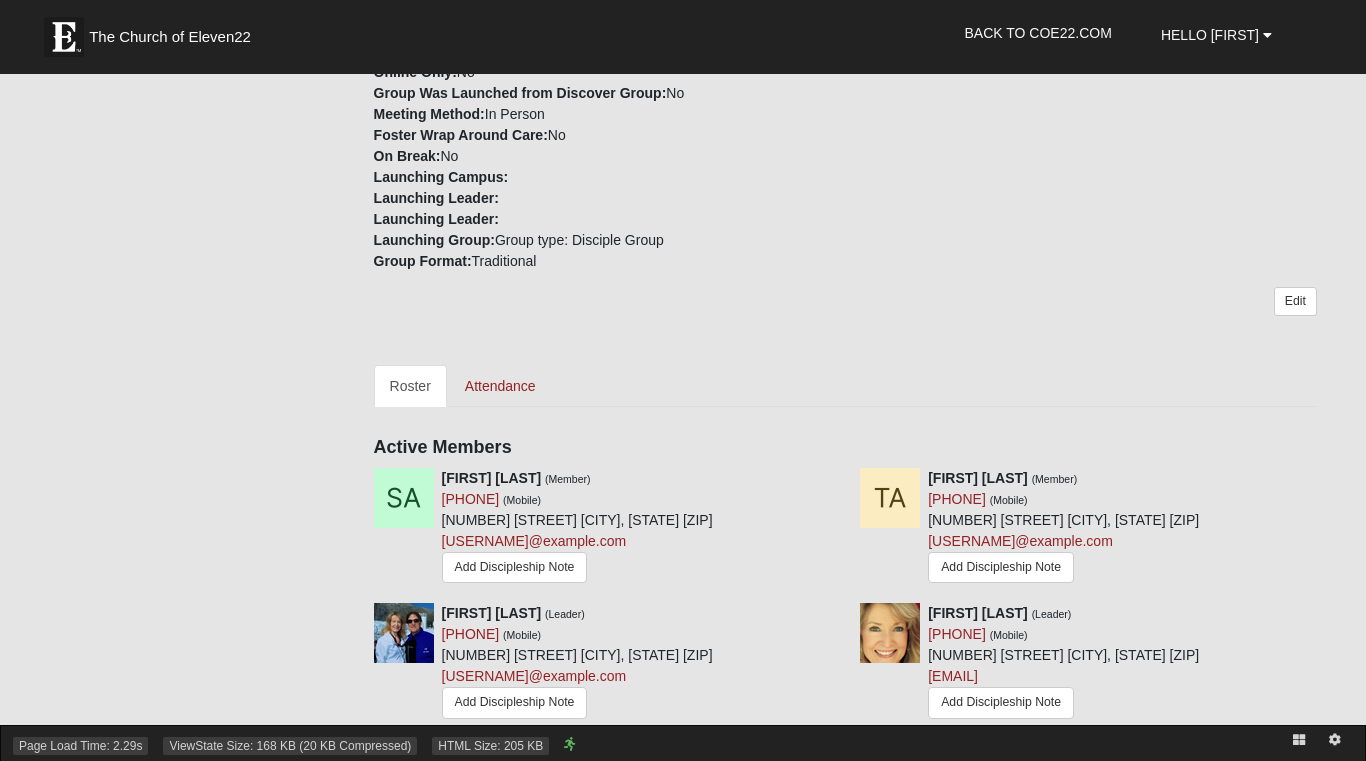 scroll, scrollTop: 555, scrollLeft: 0, axis: vertical 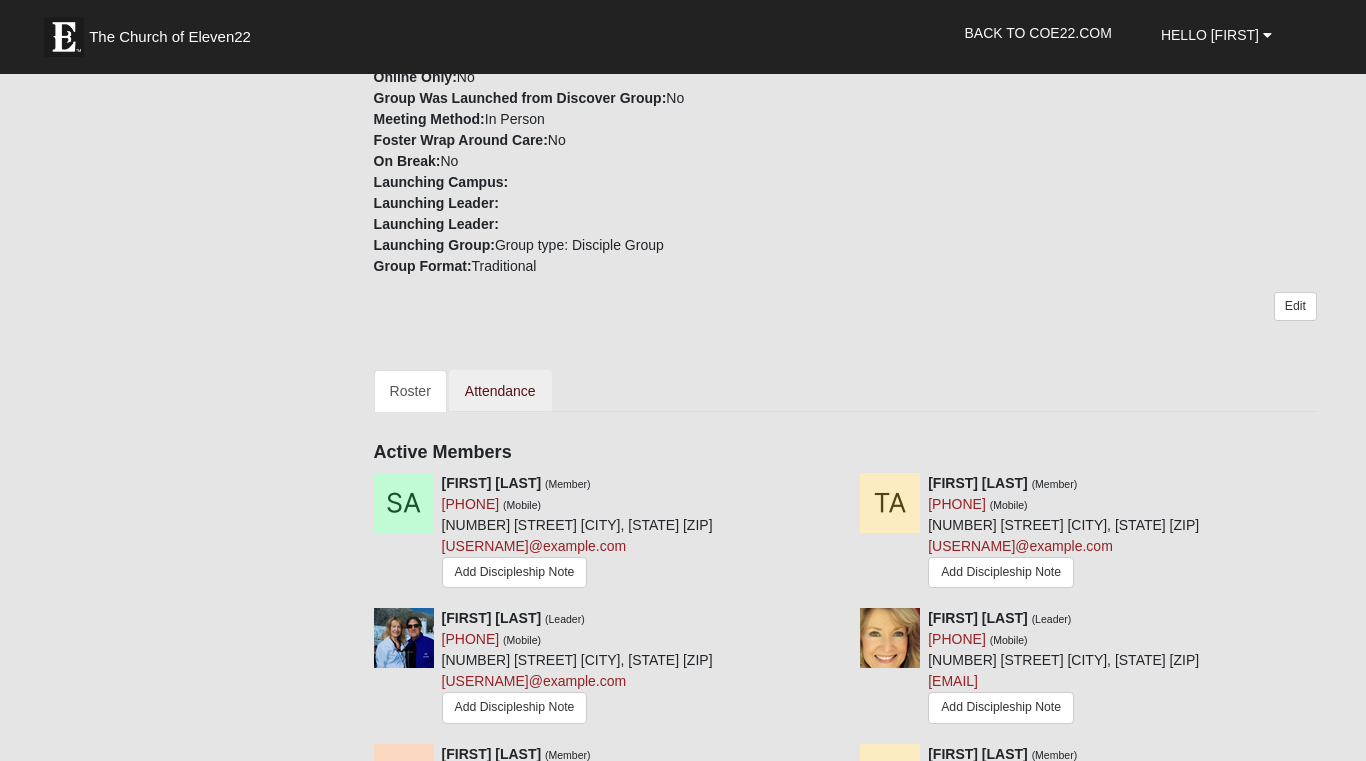 click on "Attendance" at bounding box center [500, 391] 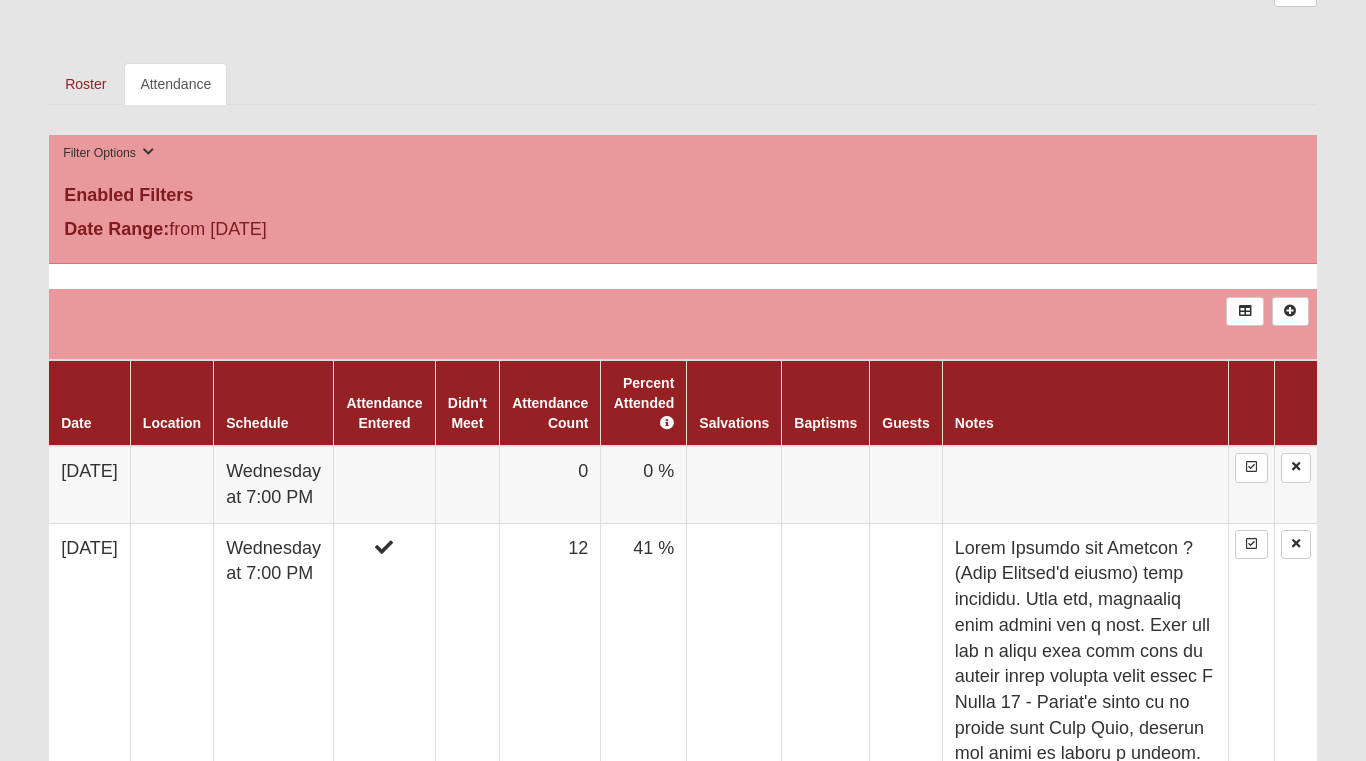 scroll, scrollTop: 949, scrollLeft: 0, axis: vertical 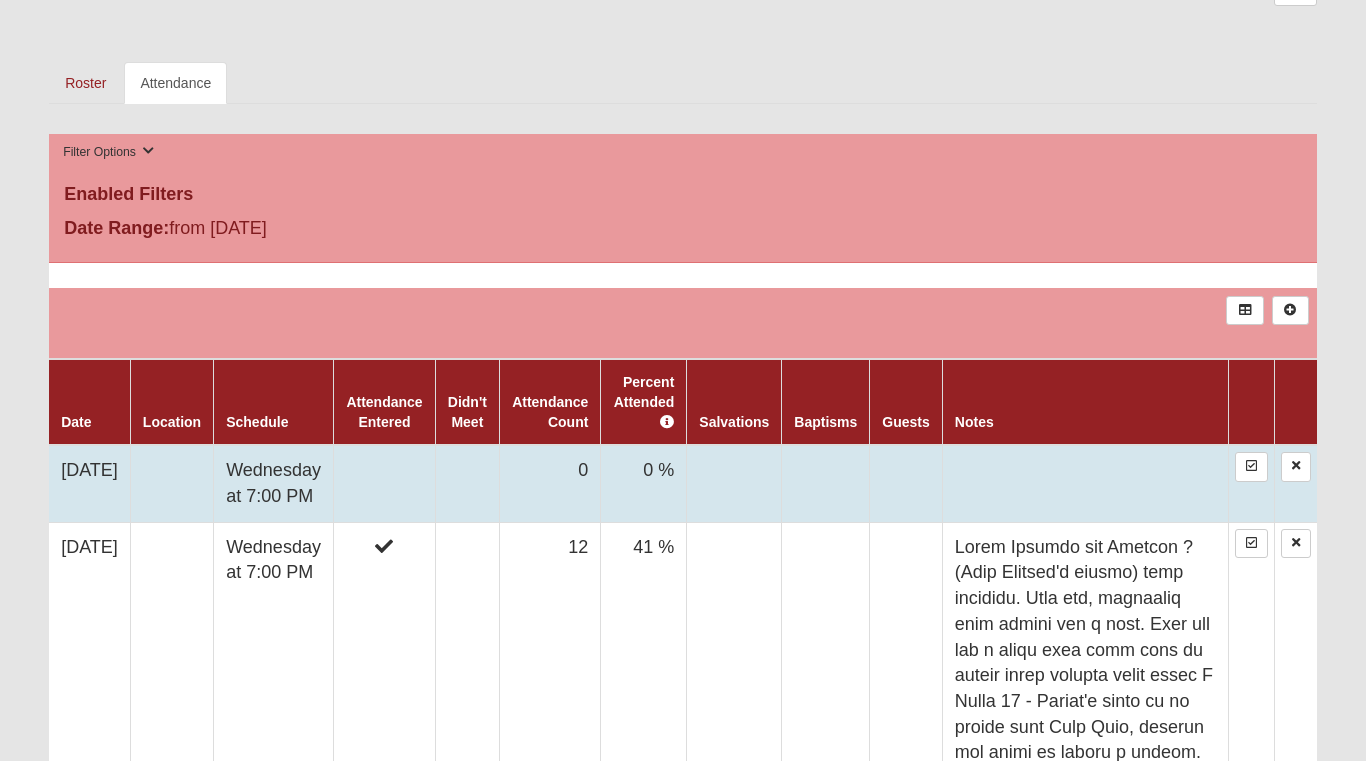 click on "[DATE]" at bounding box center [89, 483] 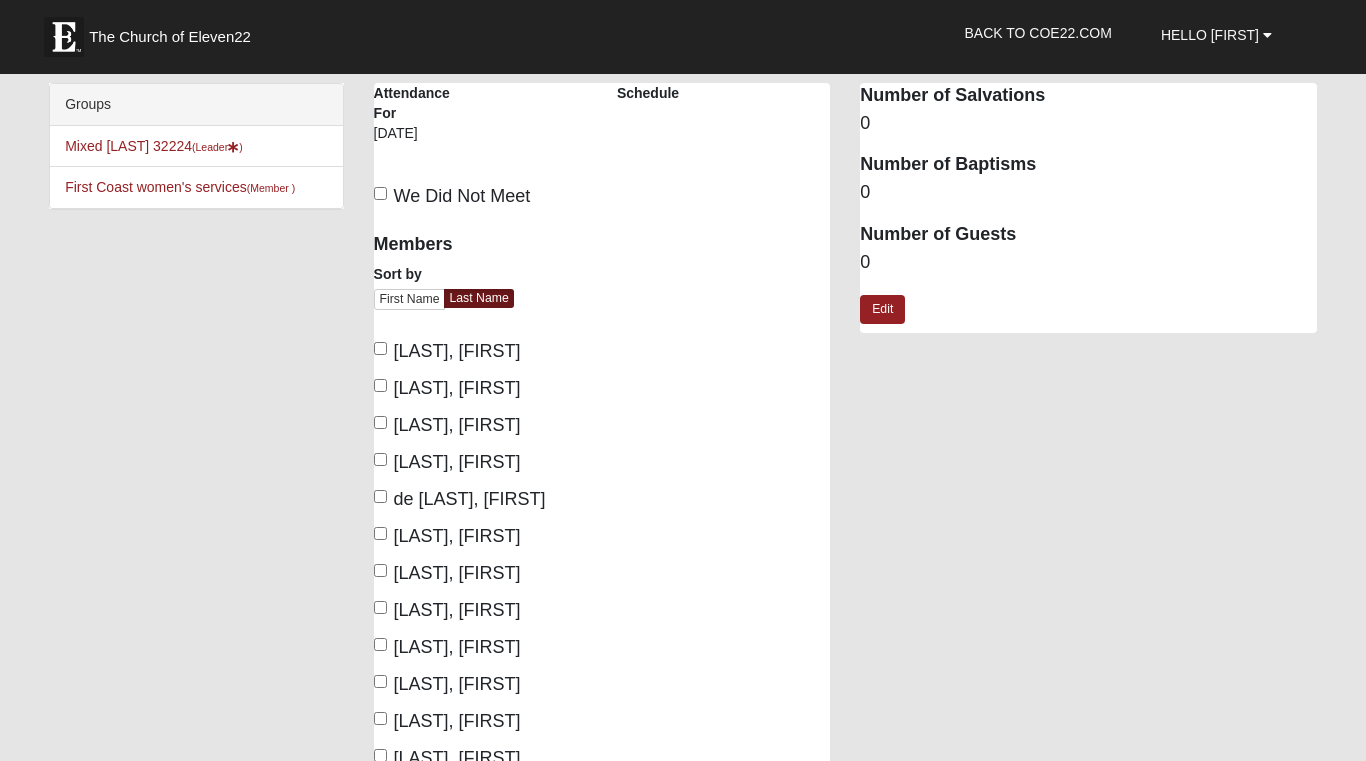 scroll, scrollTop: 0, scrollLeft: 0, axis: both 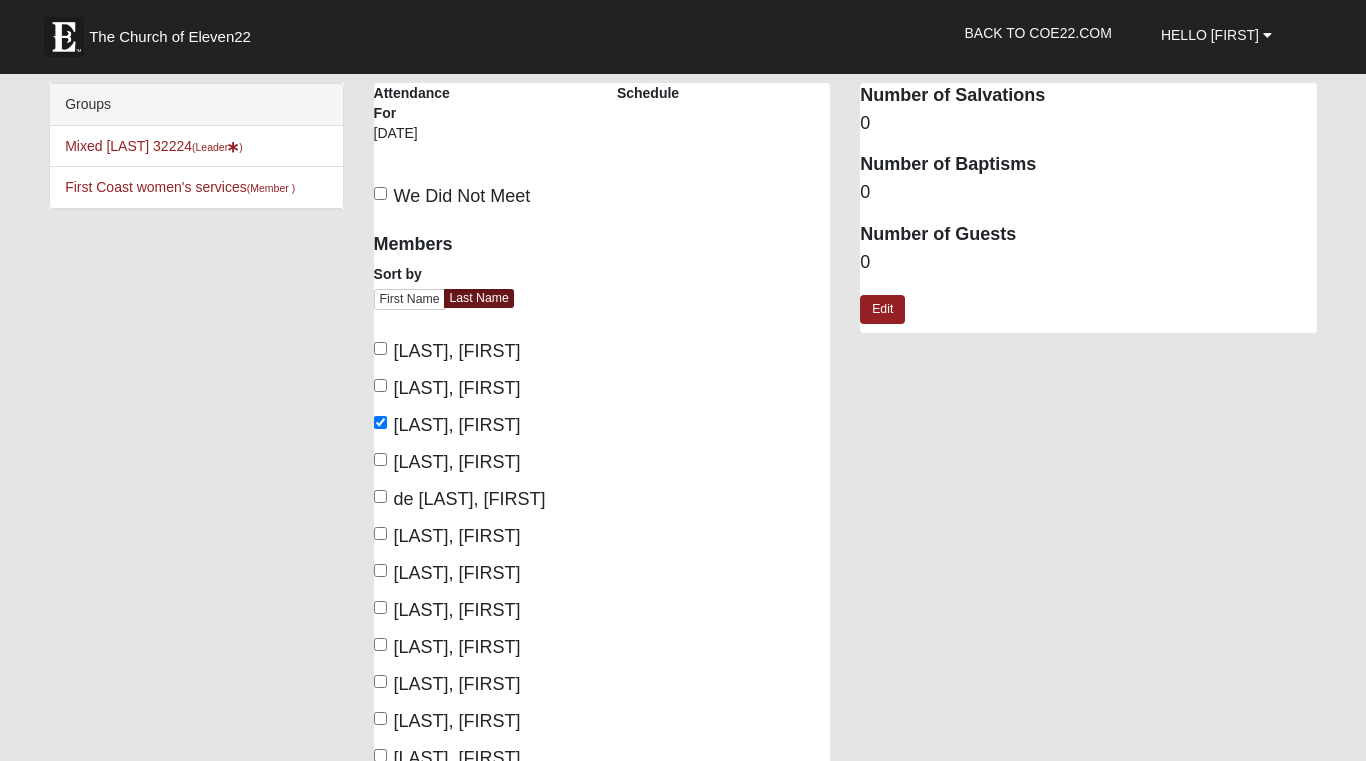 click on "Bratkovich, Lois" at bounding box center (380, 459) 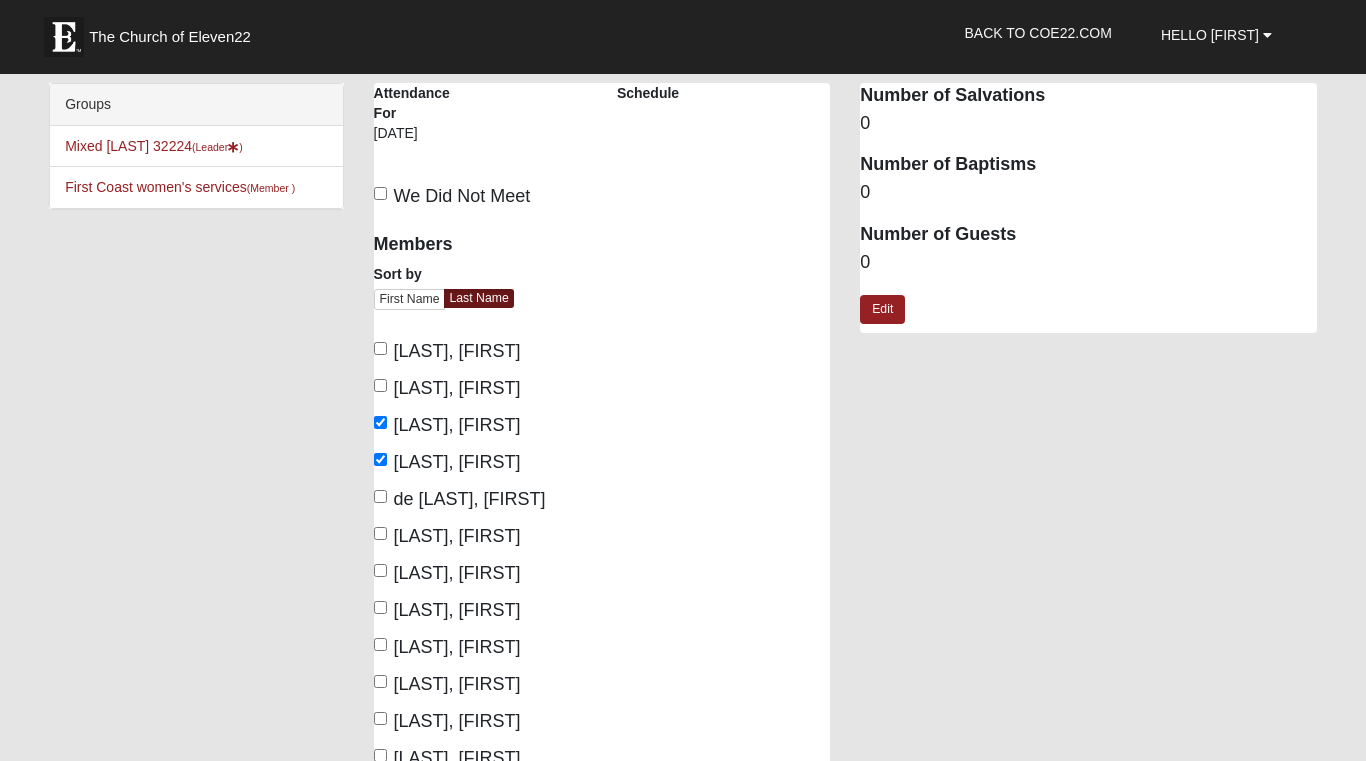 click on "de Prado, Camila" at bounding box center (380, 496) 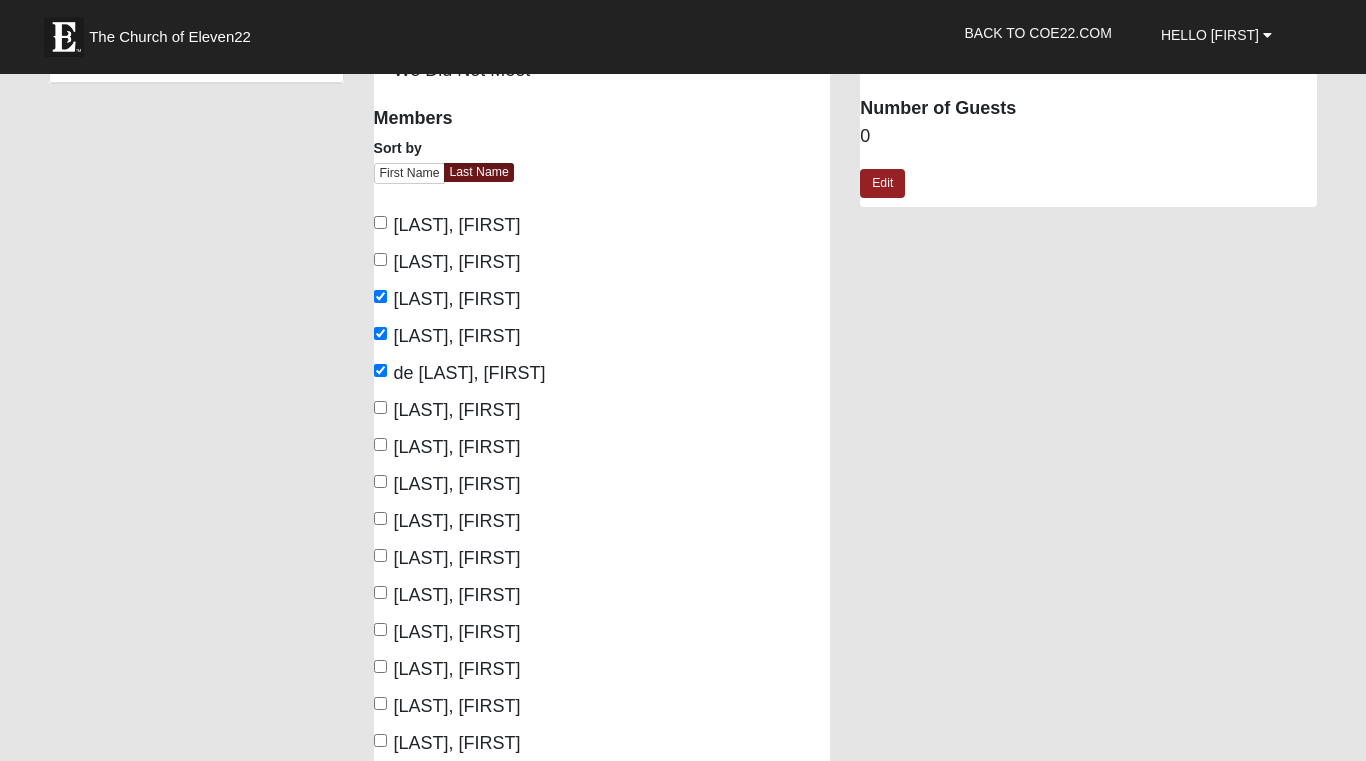 scroll, scrollTop: 129, scrollLeft: 0, axis: vertical 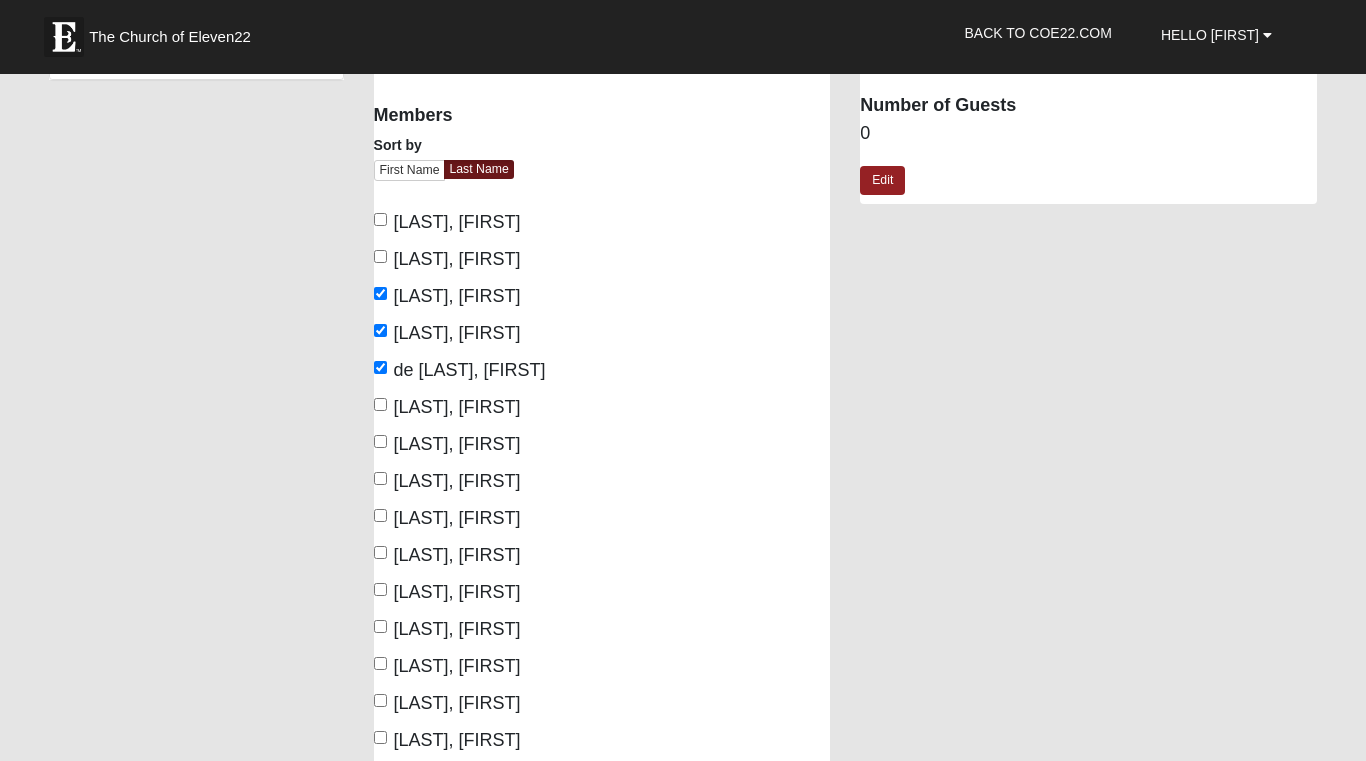 click on "Felber, Brandon" at bounding box center (380, 552) 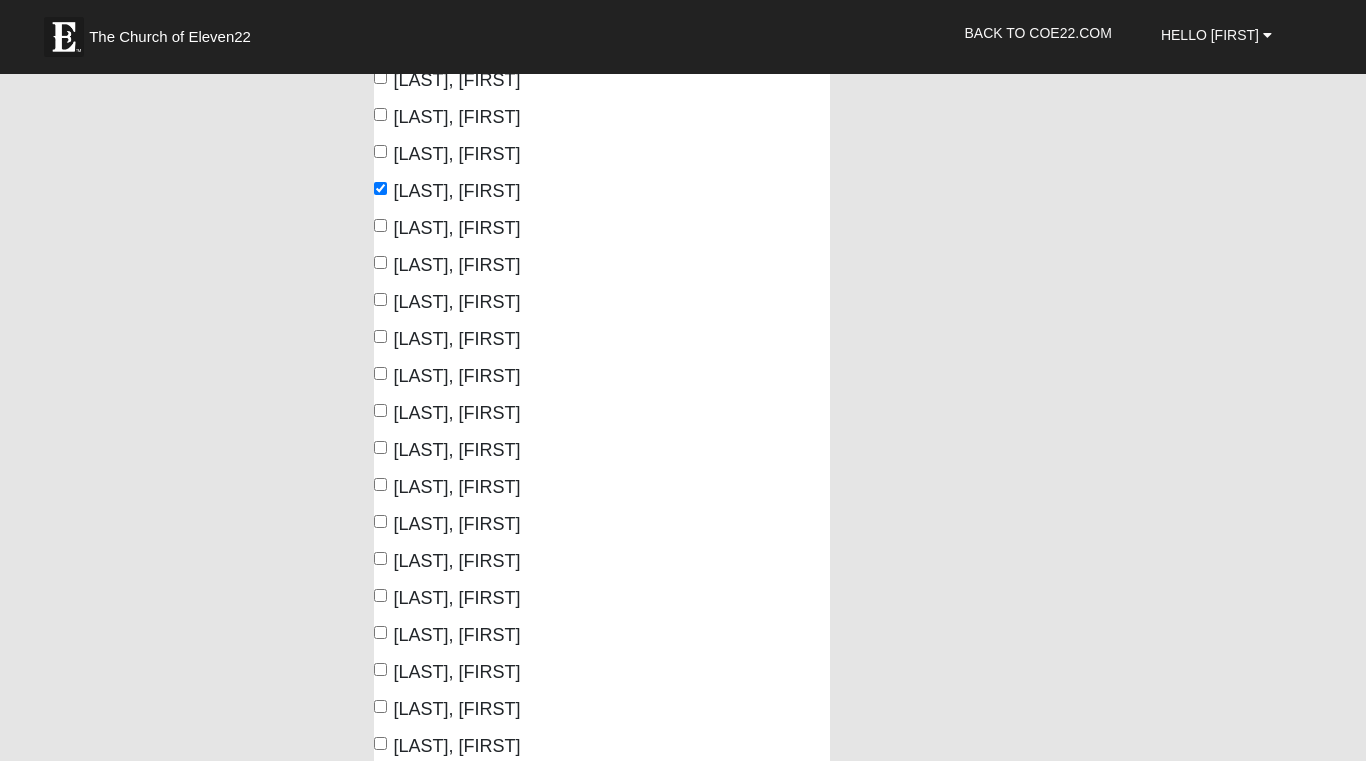 scroll, scrollTop: 499, scrollLeft: 0, axis: vertical 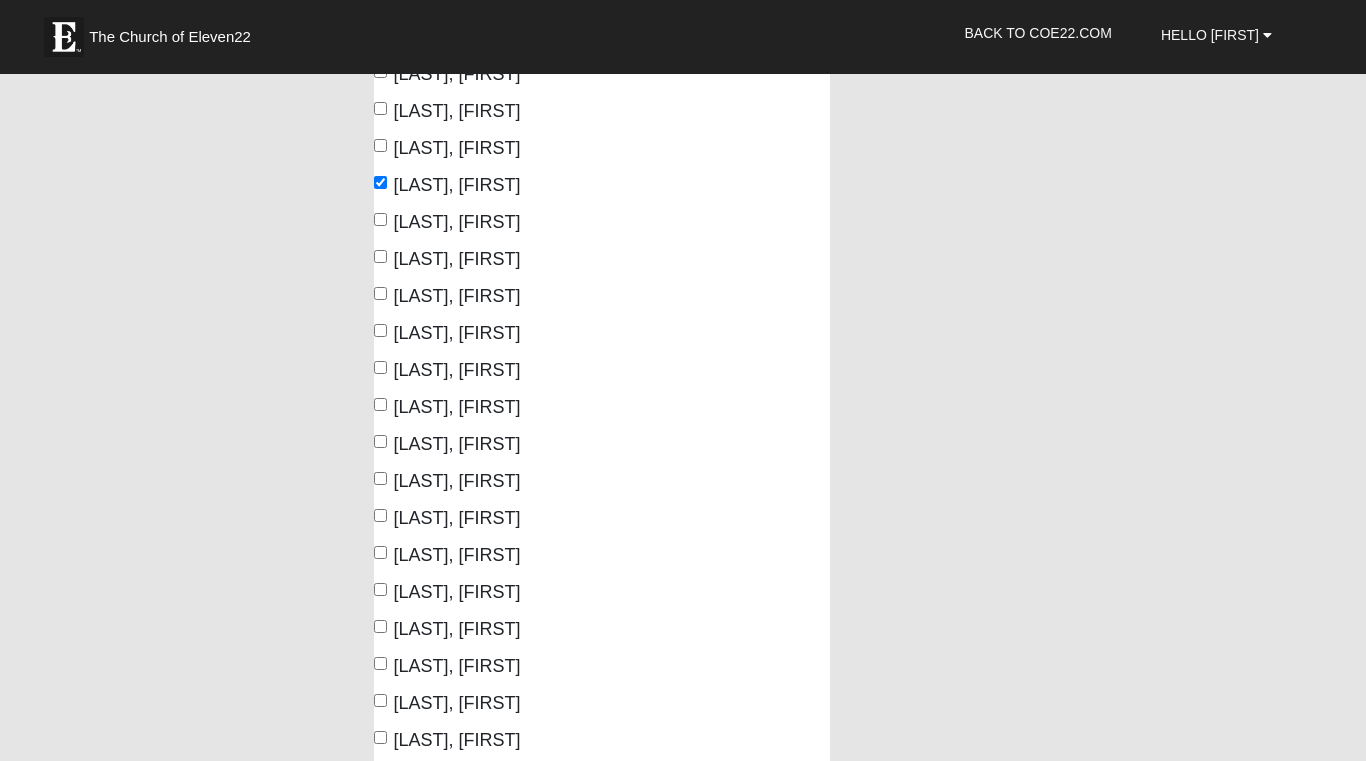 click on "Swett, Lucy" at bounding box center (380, 700) 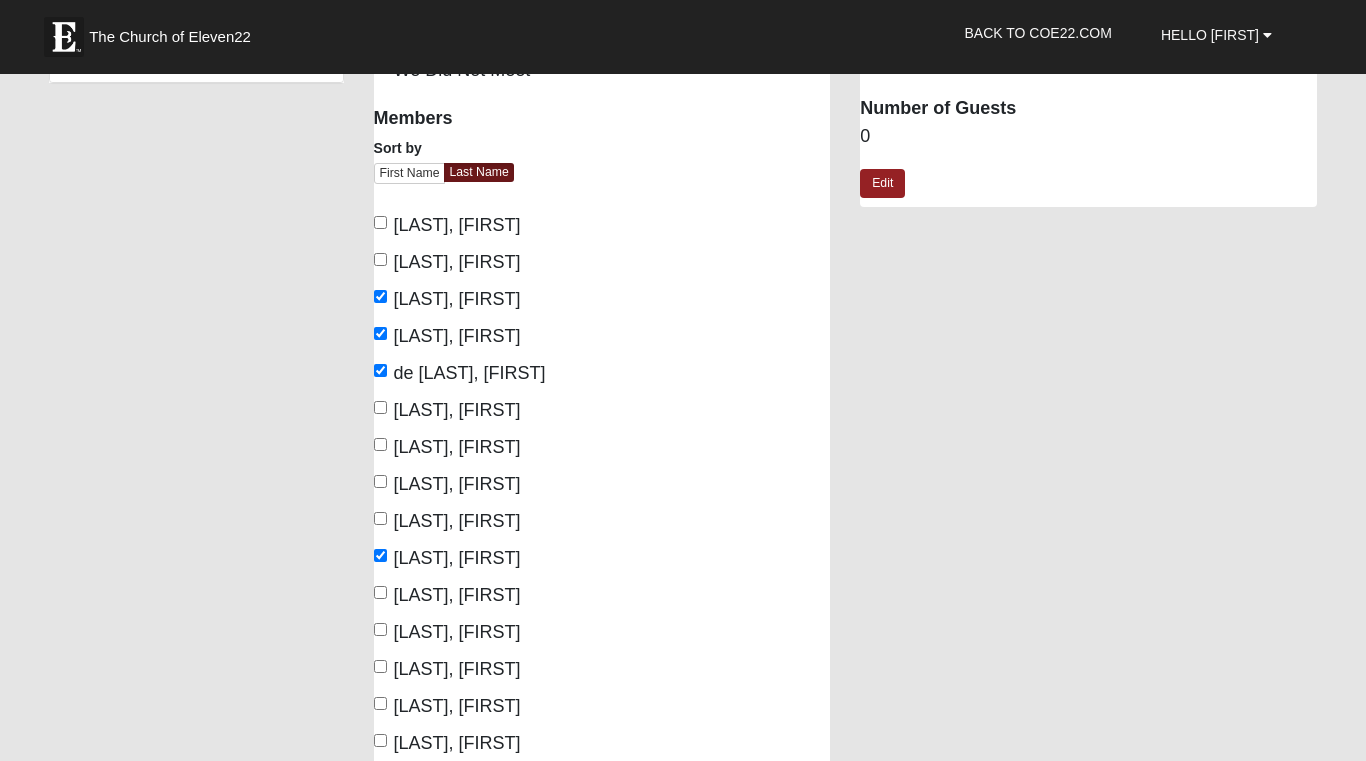 scroll, scrollTop: 125, scrollLeft: 0, axis: vertical 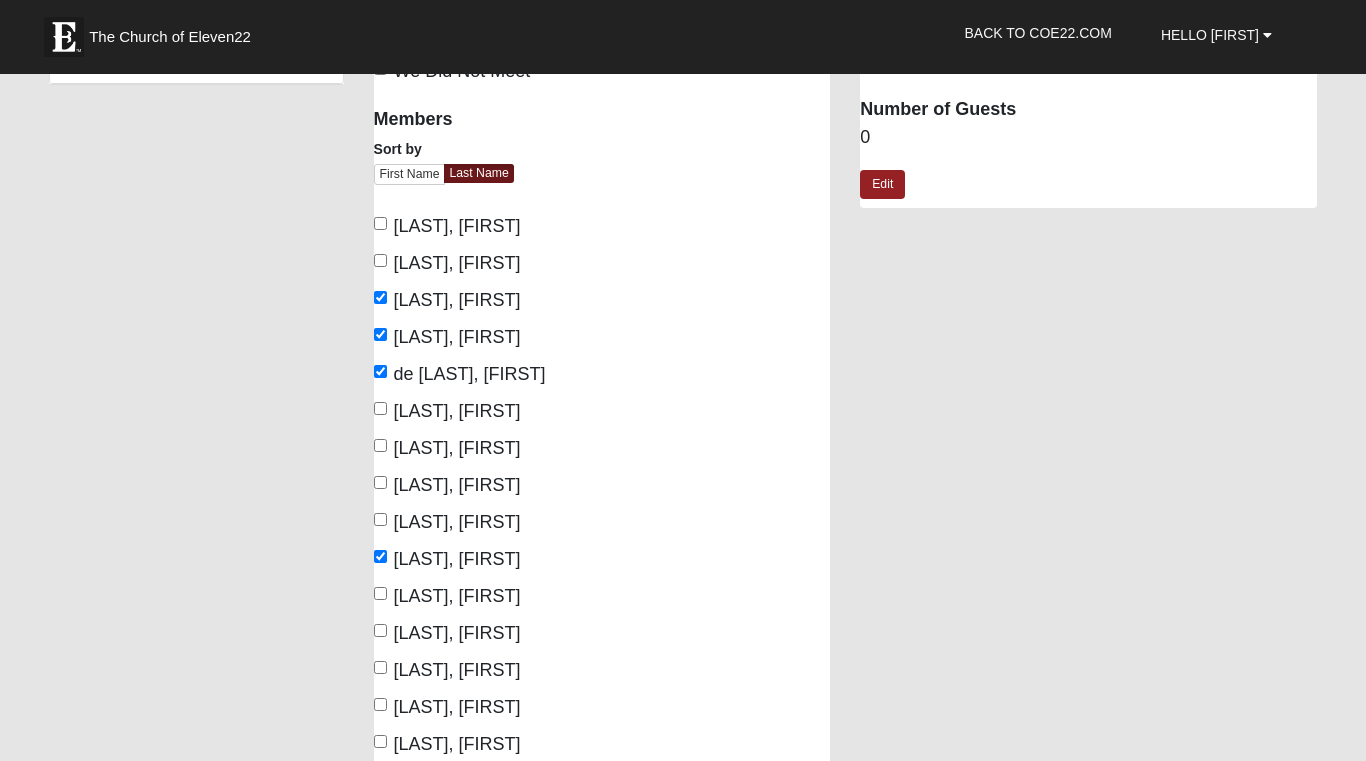 click on "Hayden, Cheryl" at bounding box center [380, 630] 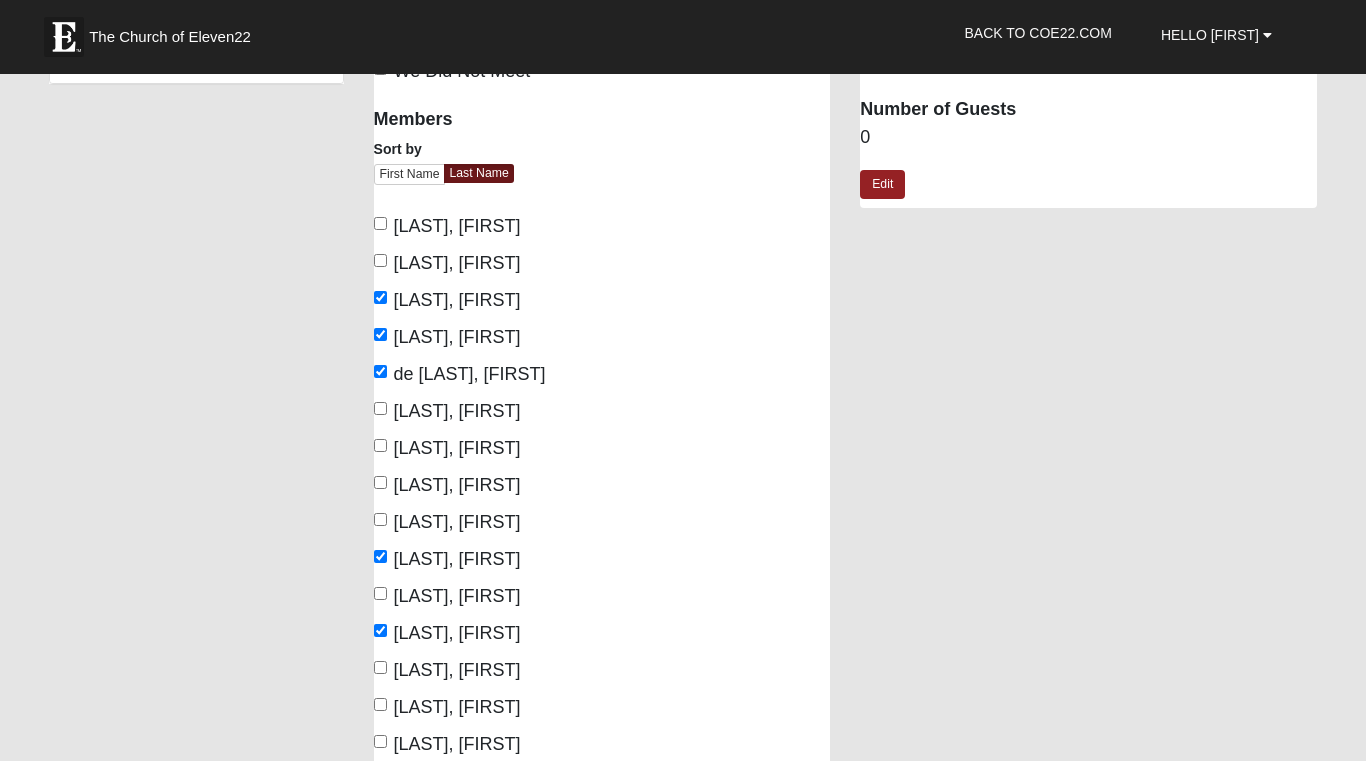 click on "Hayden, Isaac" at bounding box center [380, 667] 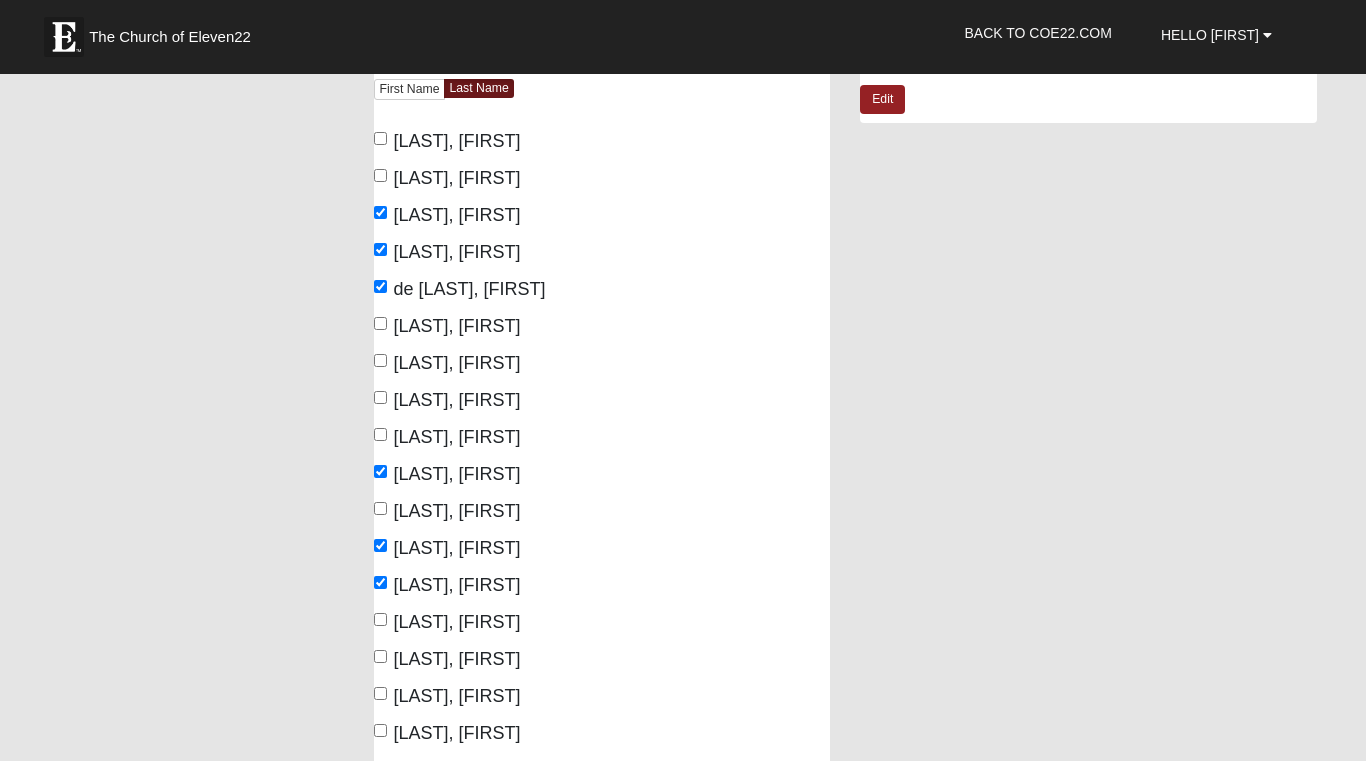 scroll, scrollTop: 212, scrollLeft: 0, axis: vertical 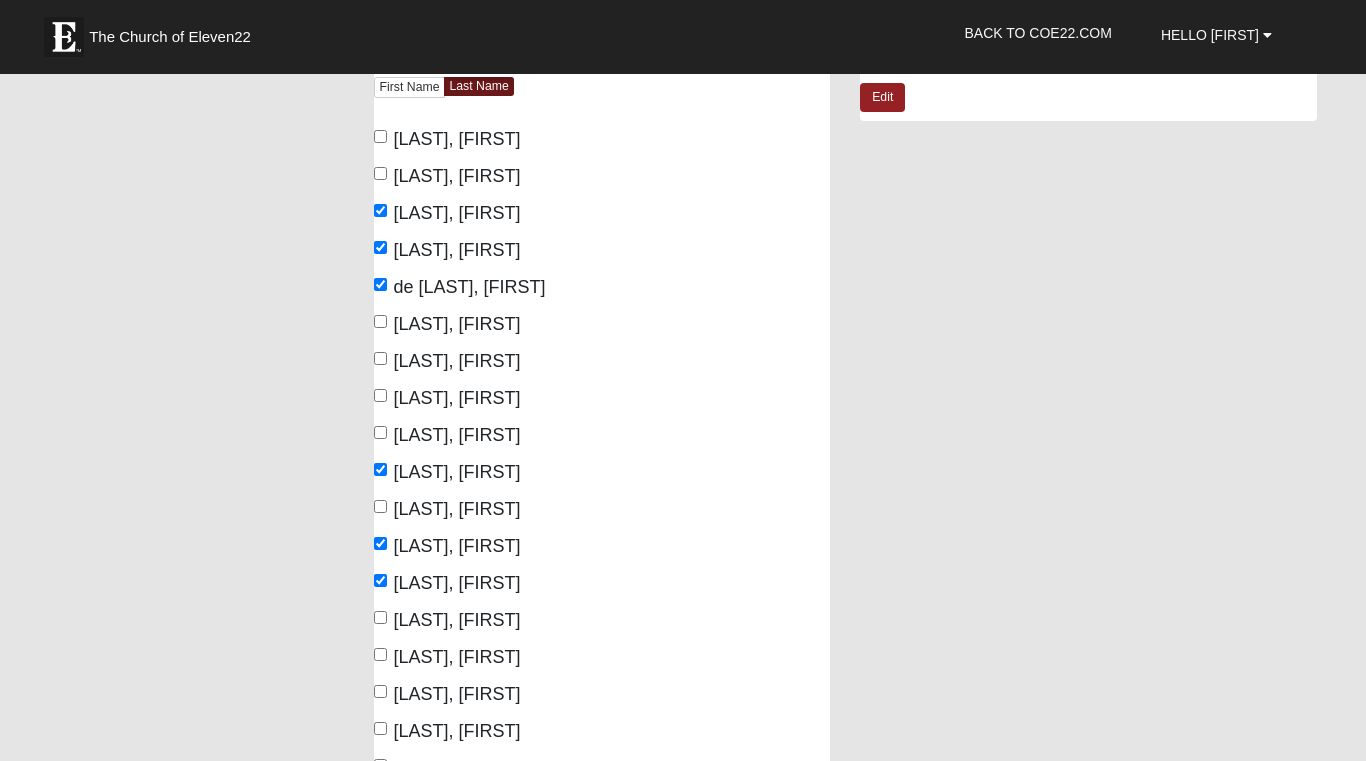click on "Jaco, Hunter" at bounding box center (380, 617) 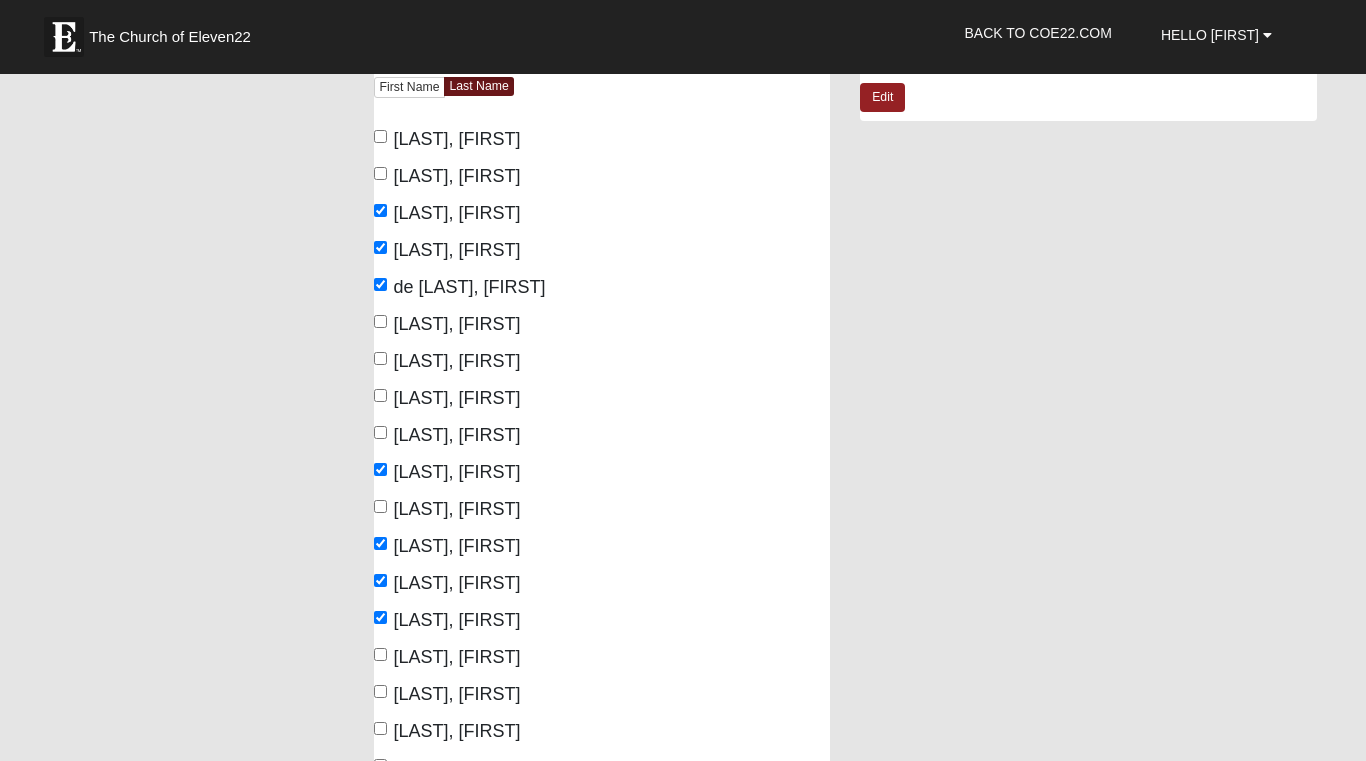 click on "Deel, Scott" at bounding box center [380, 321] 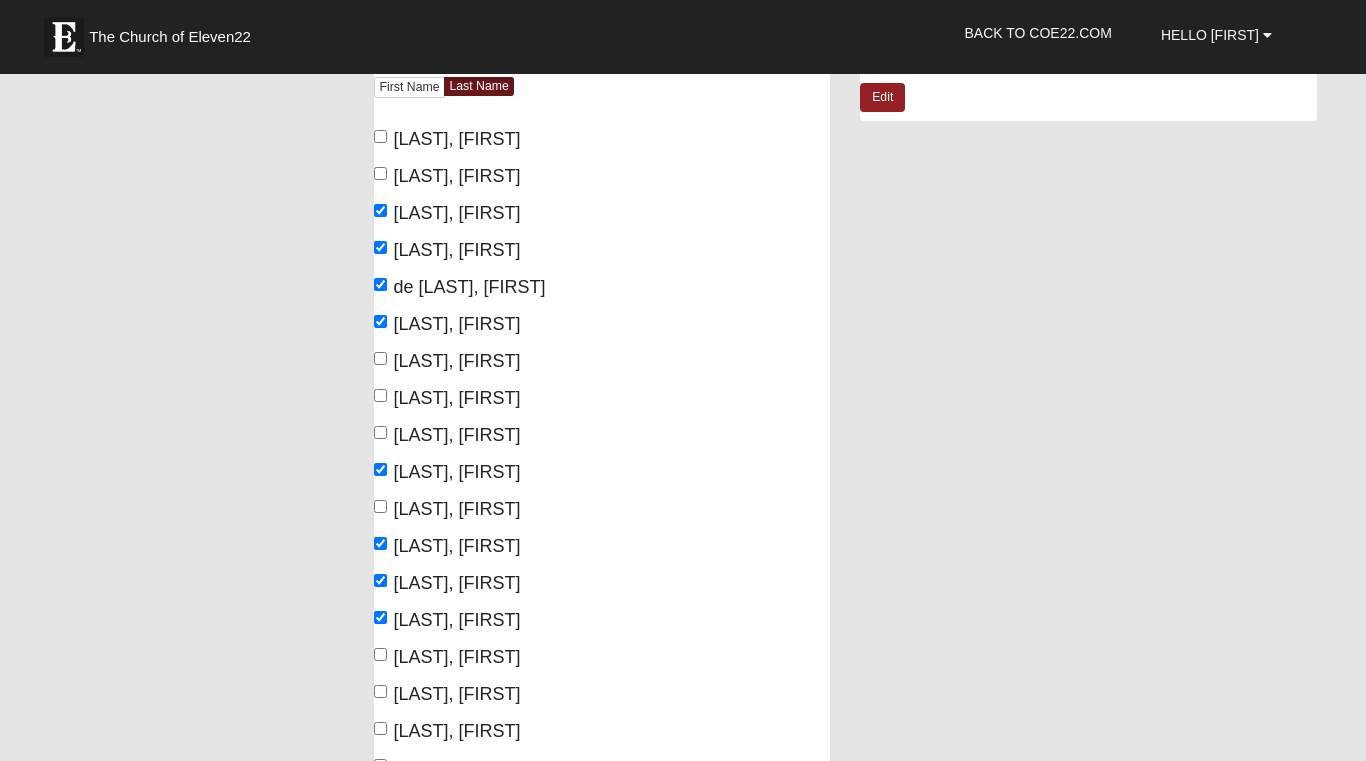 click on "MacArthur, John" at bounding box center [380, 654] 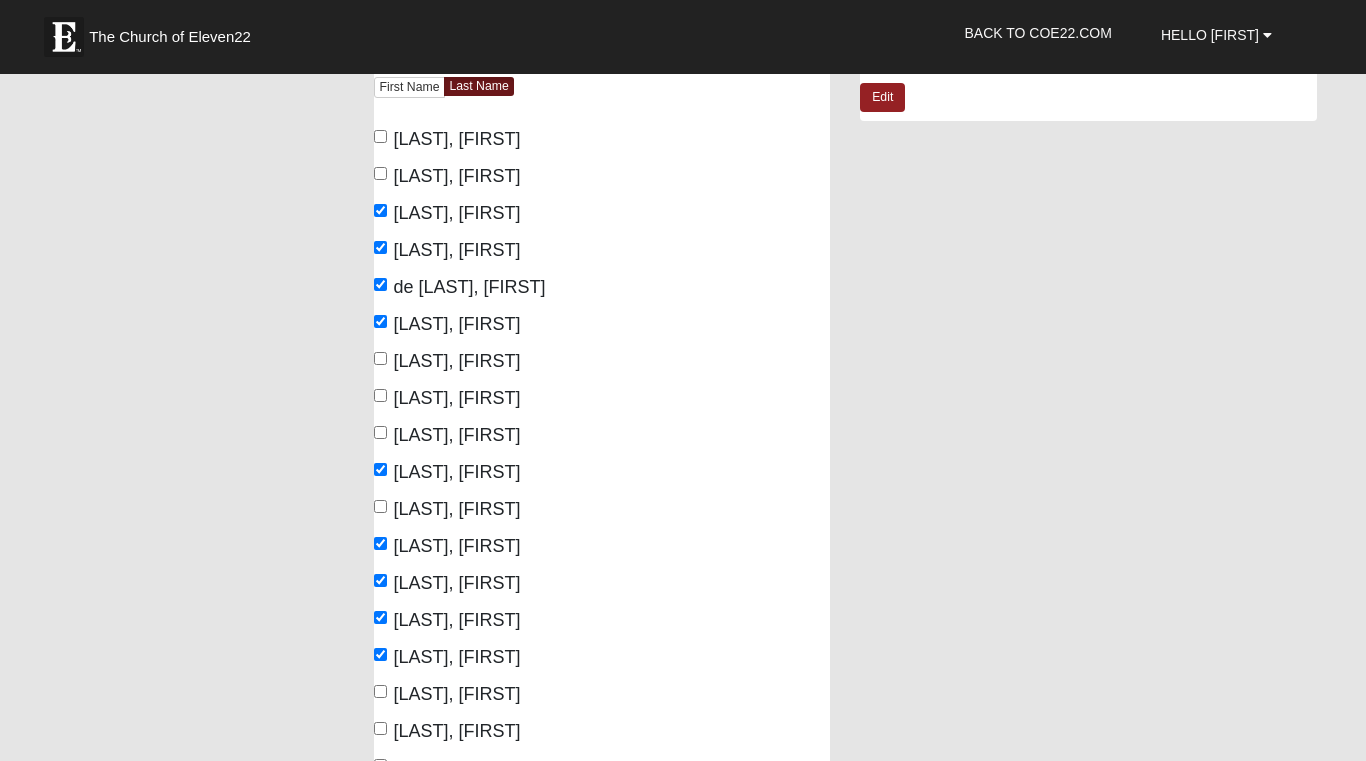 click on "MacArthur, Muriel" at bounding box center [380, 691] 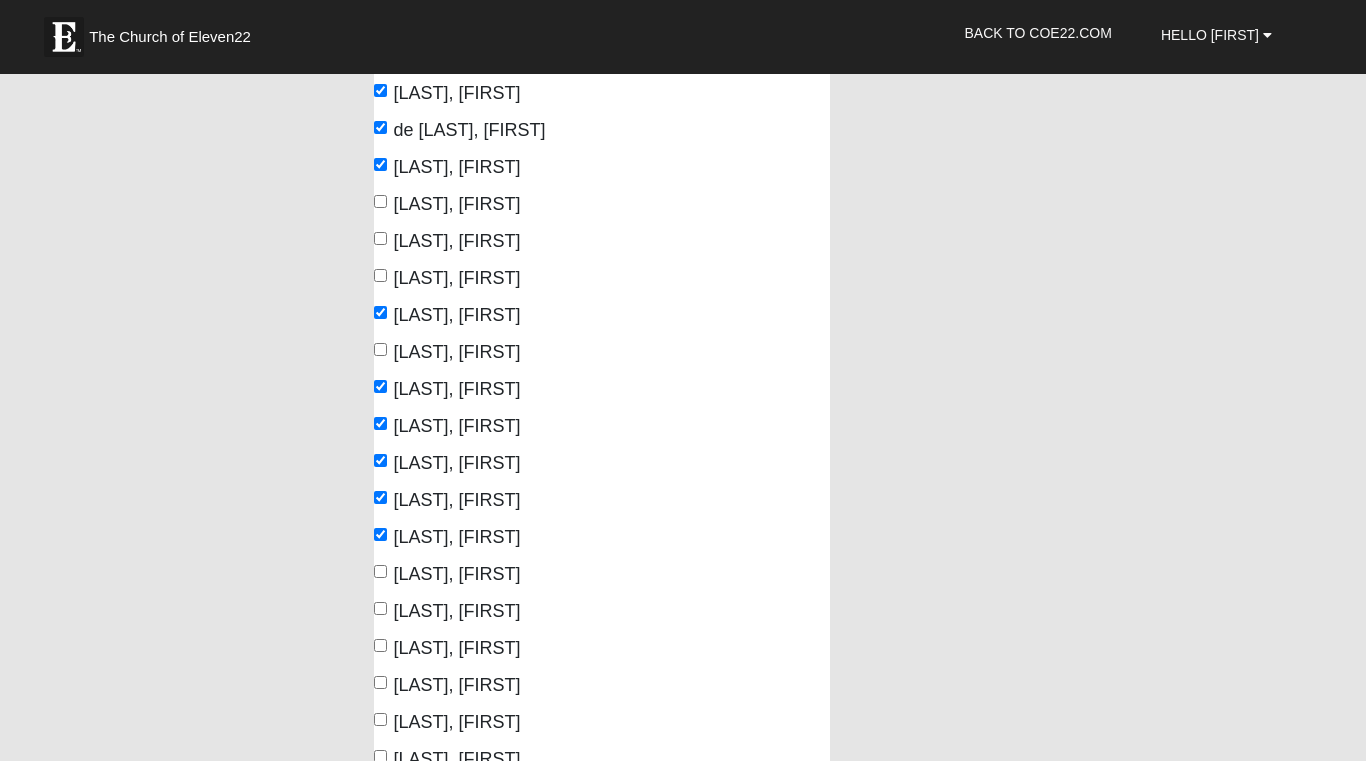 scroll, scrollTop: 372, scrollLeft: 0, axis: vertical 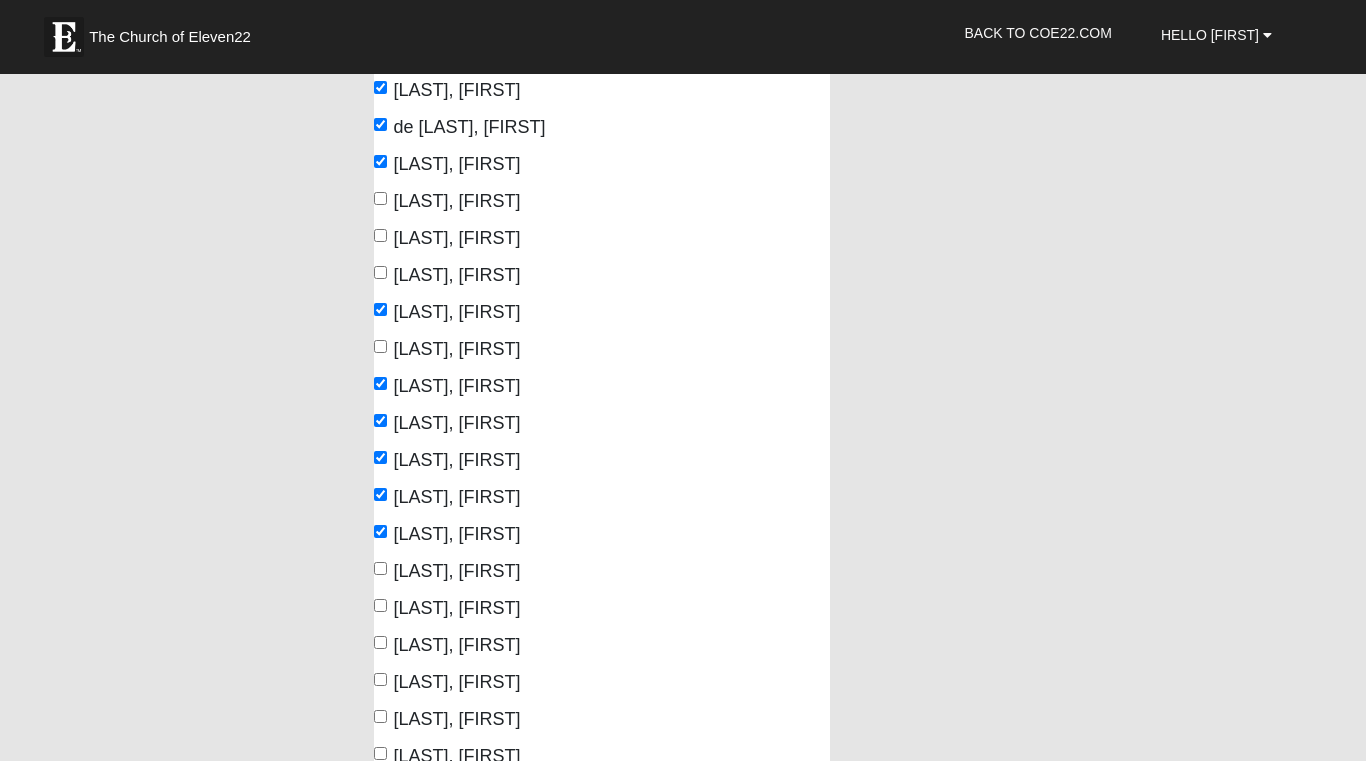 click on "Macon, Lisa" at bounding box center (447, 571) 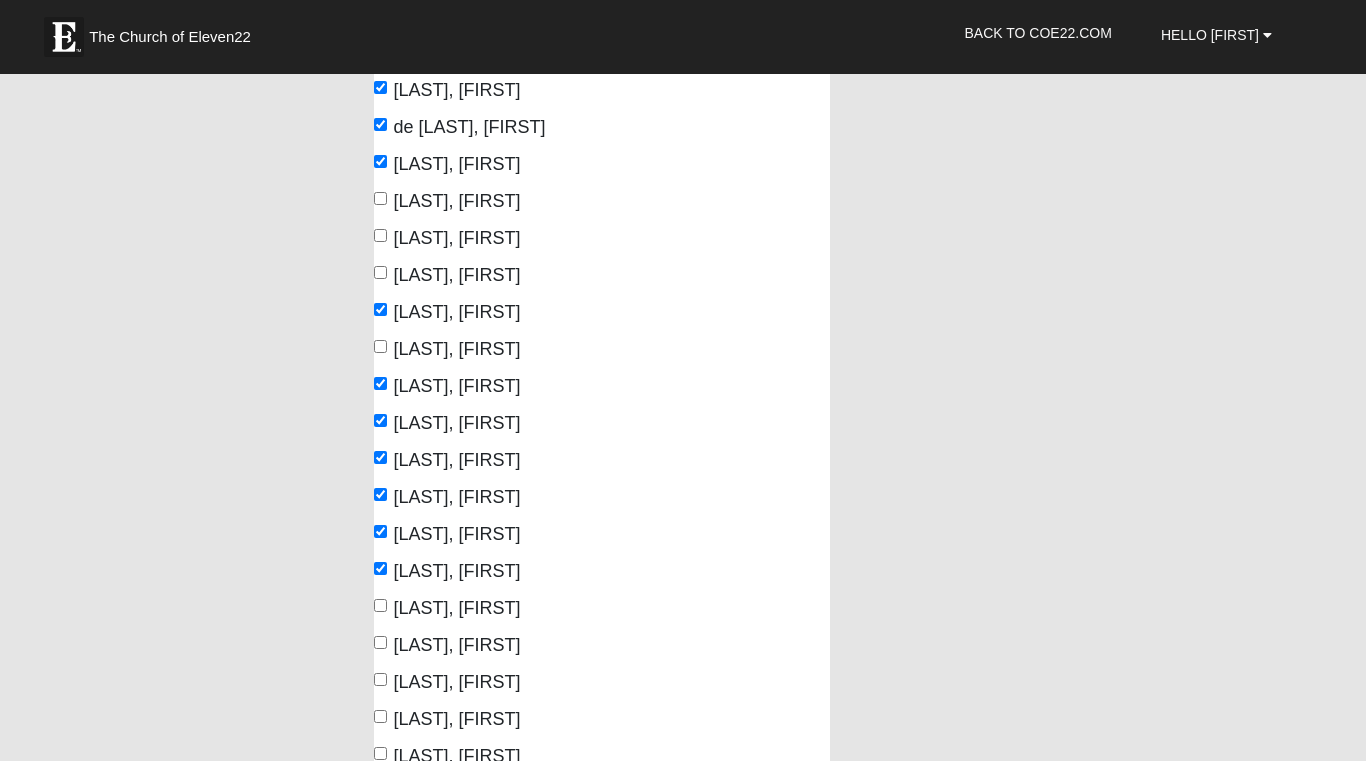 click on "Mann, Keri" at bounding box center (380, 605) 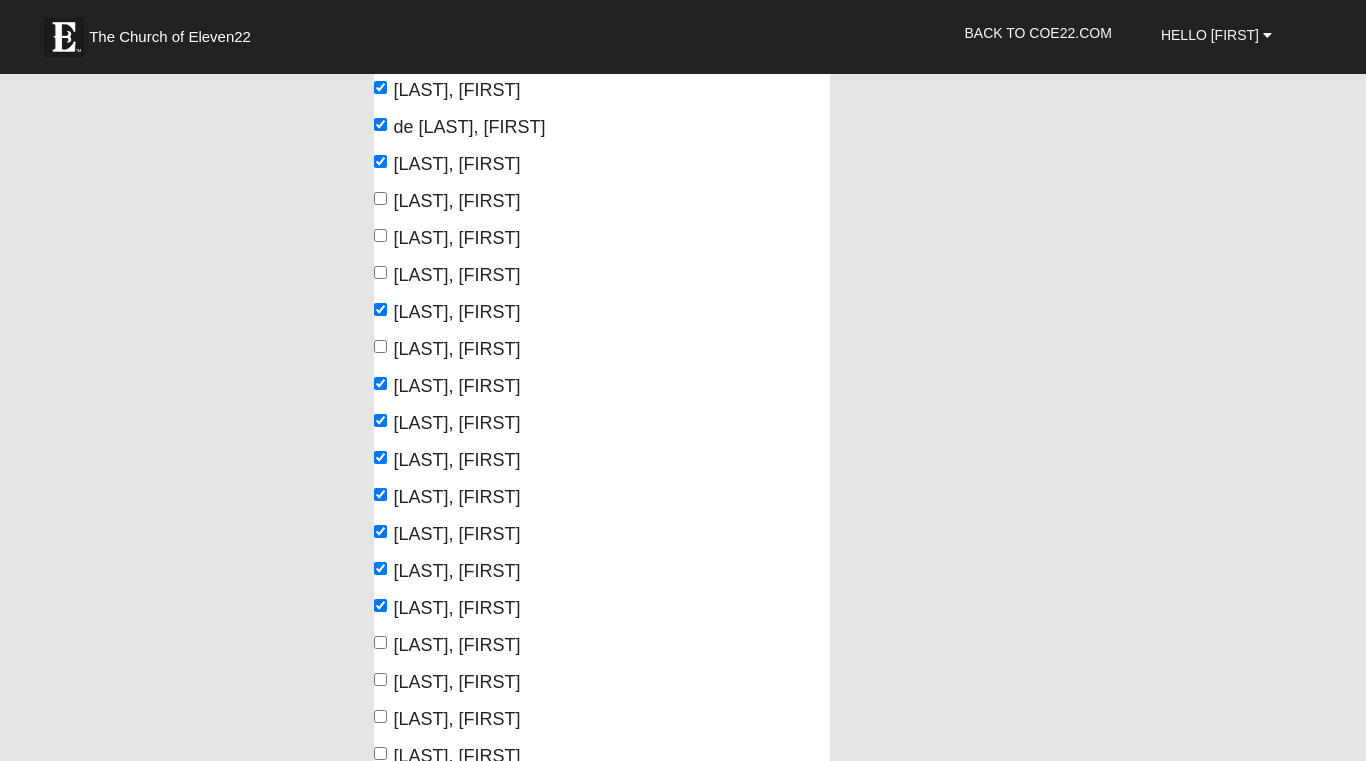click on "Mann, Kristin" at bounding box center (380, 642) 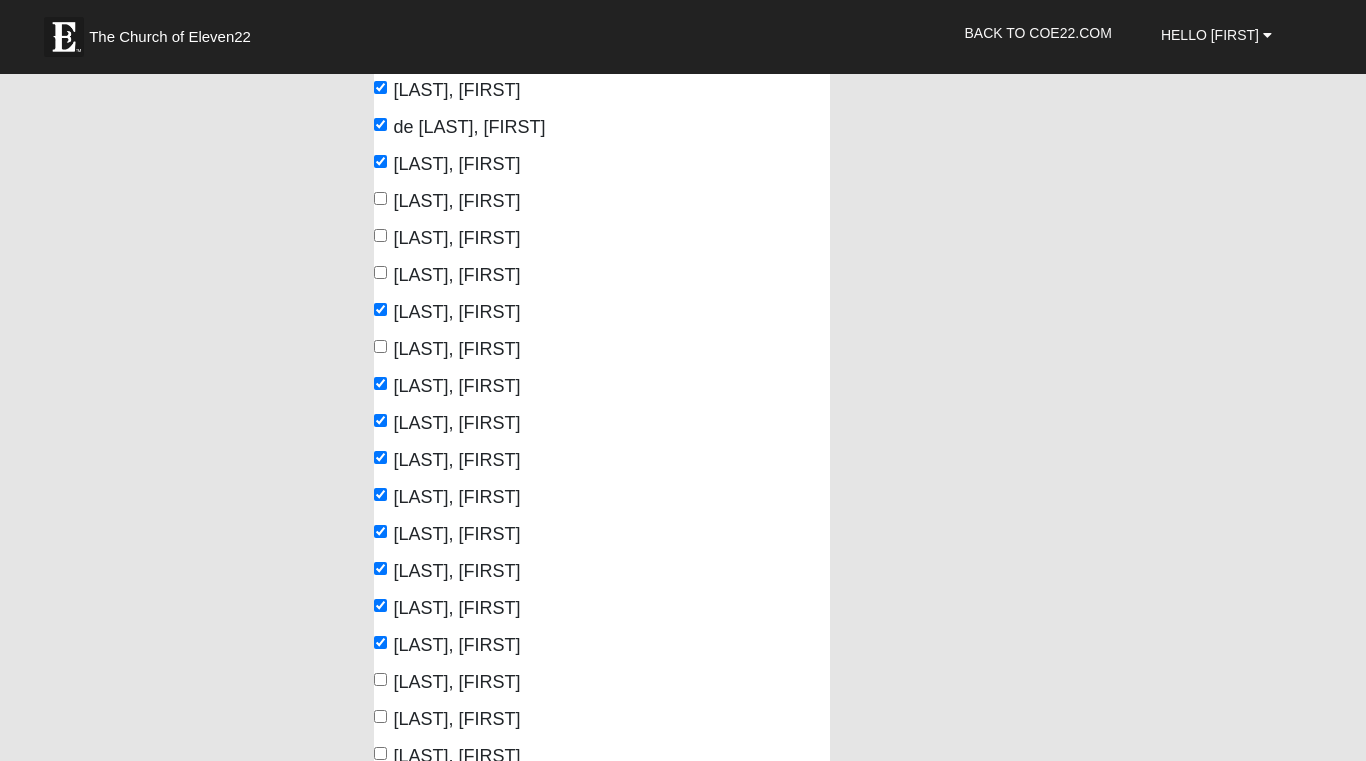 click on "Parkinson, Lynn" at bounding box center [380, 679] 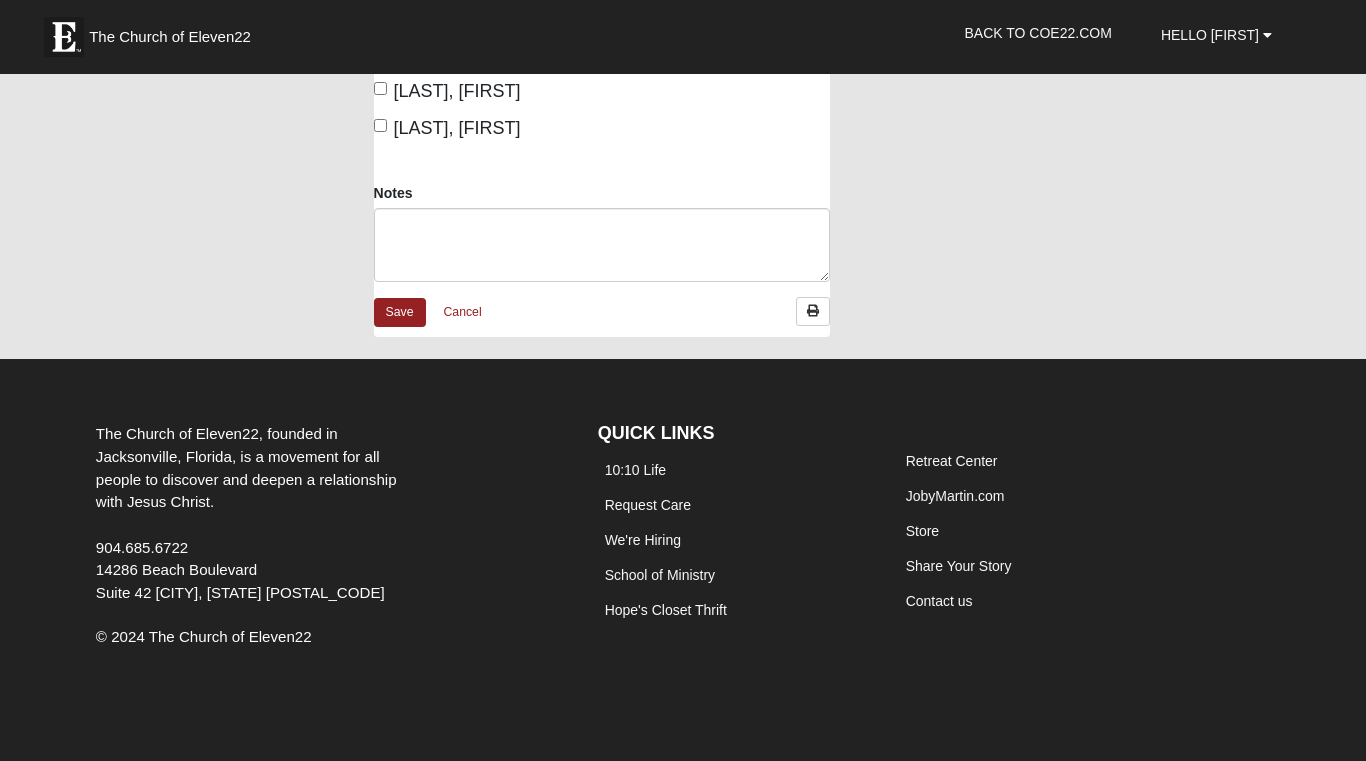 scroll, scrollTop: 1258, scrollLeft: 0, axis: vertical 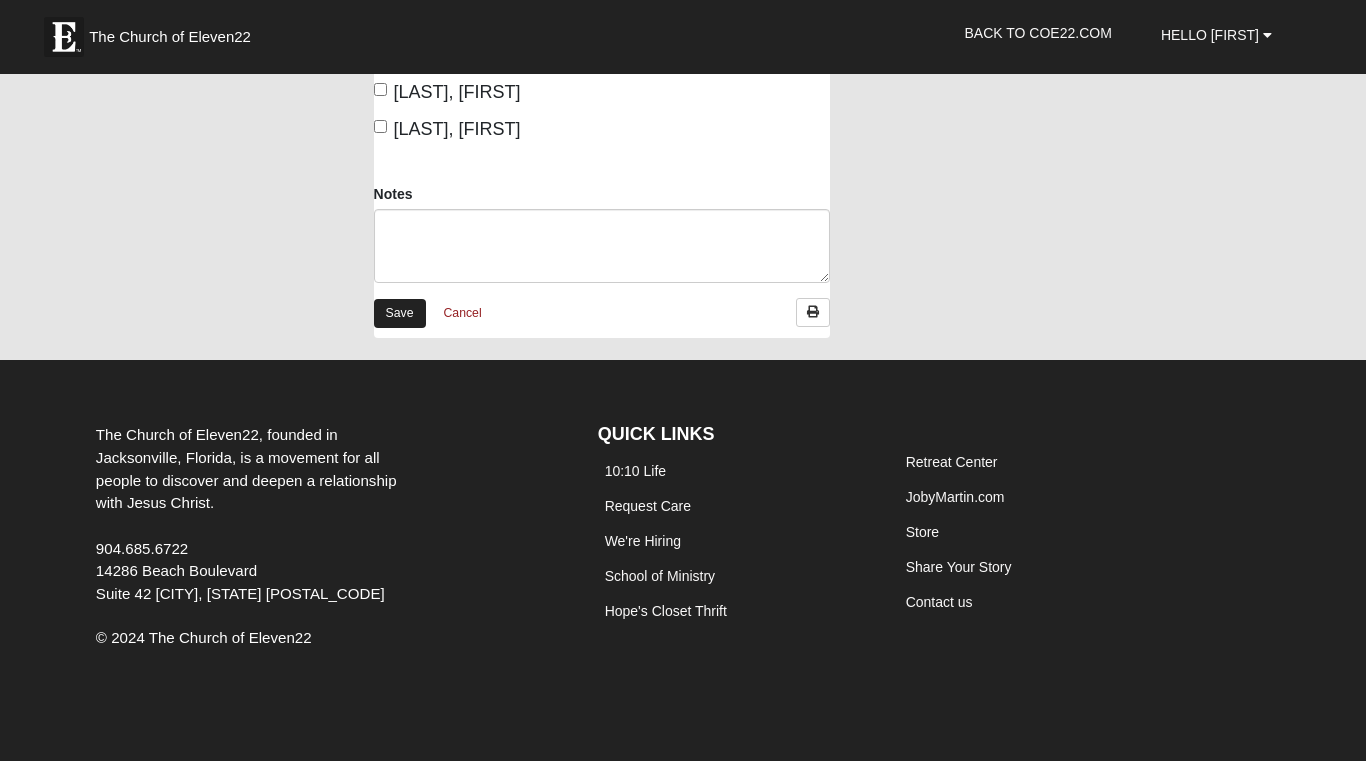 click on "Save" at bounding box center [400, 313] 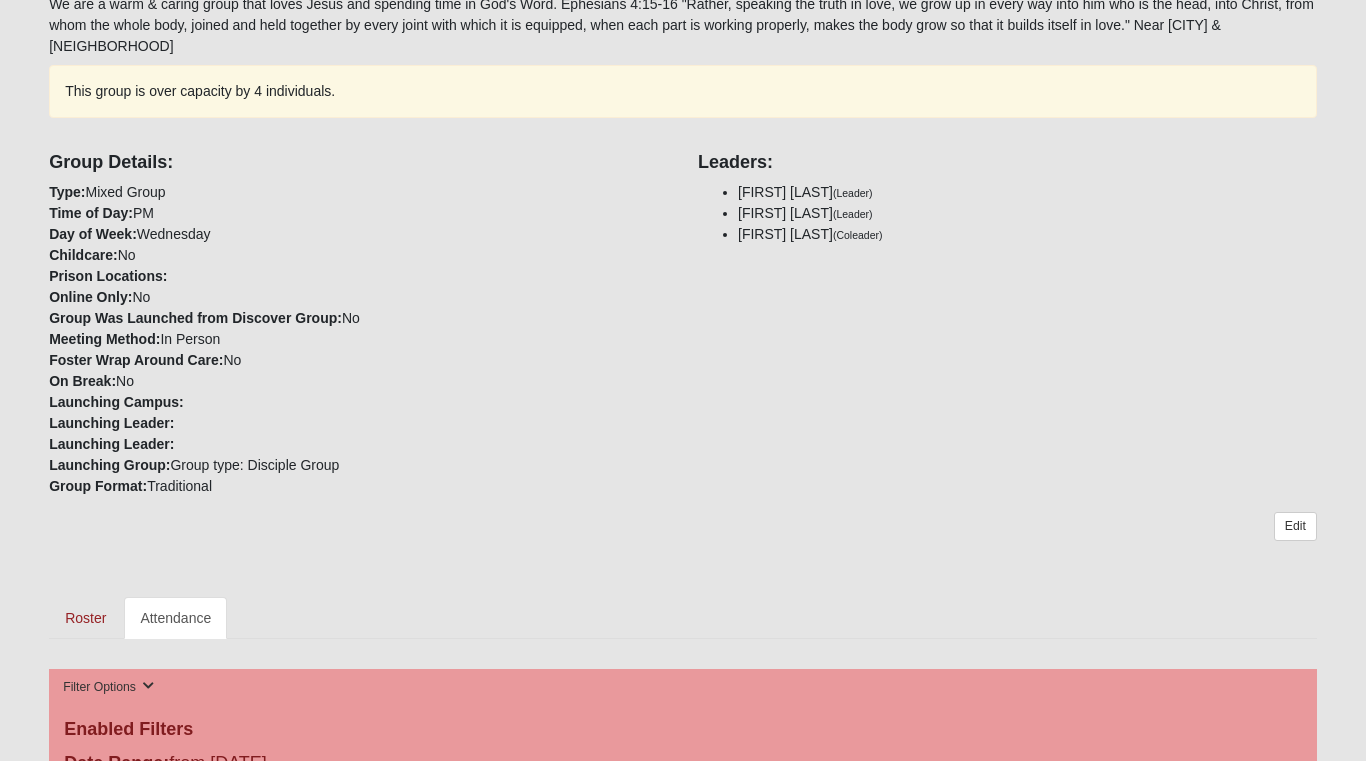 scroll, scrollTop: 466, scrollLeft: 0, axis: vertical 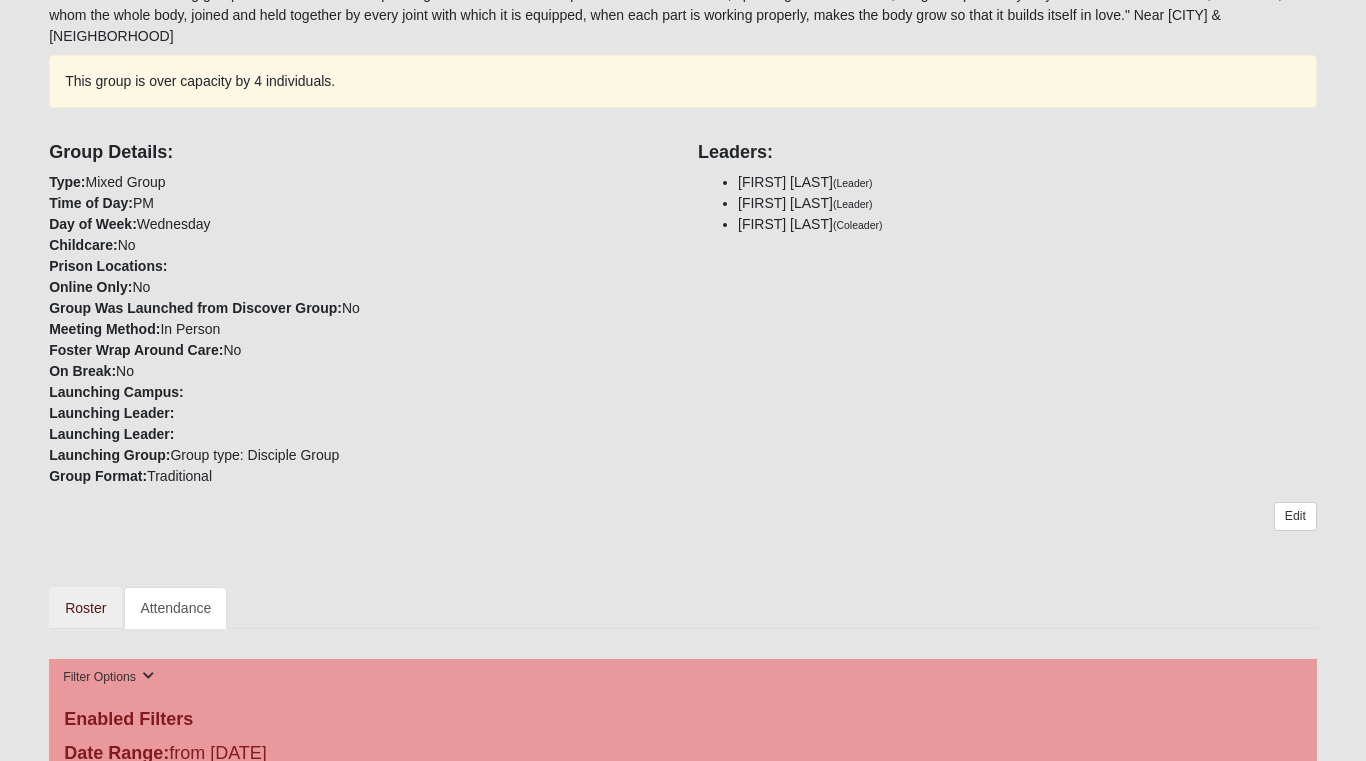 click on "Roster" at bounding box center [85, 608] 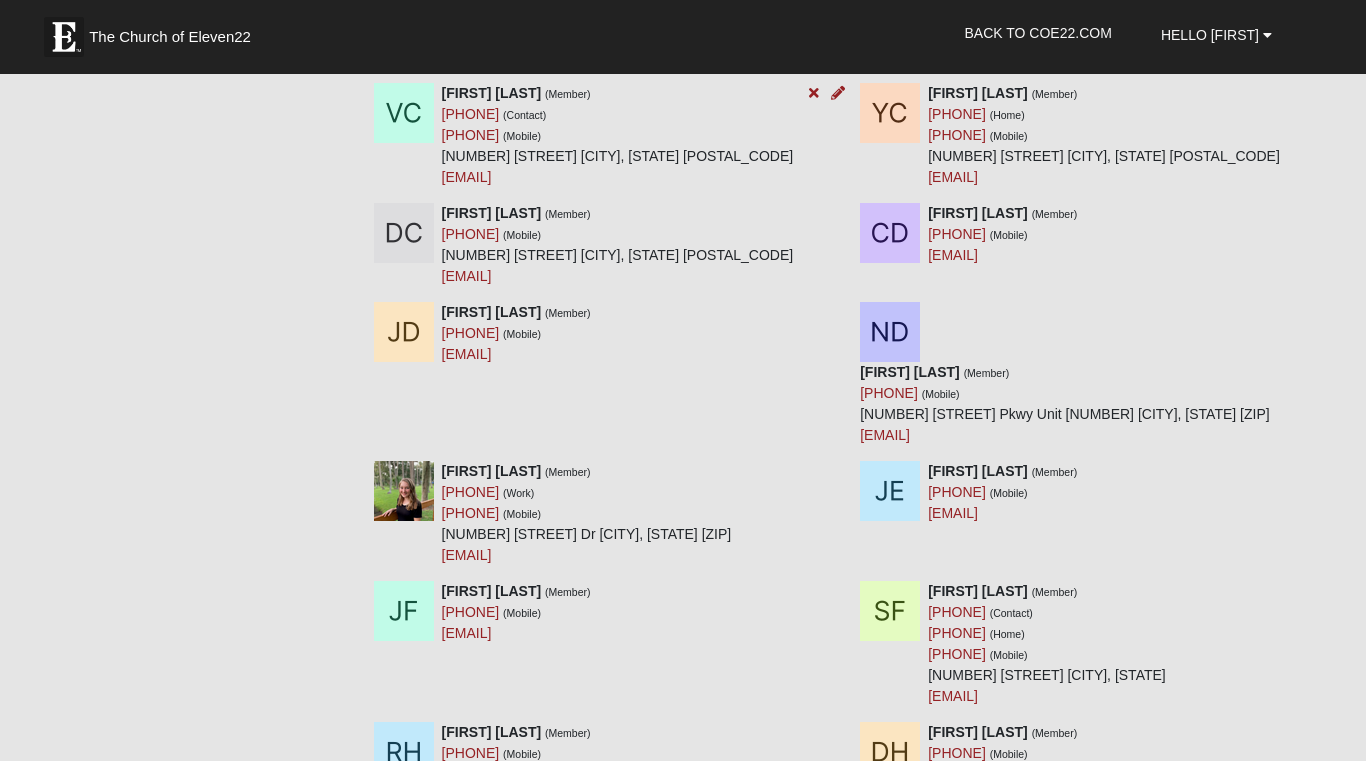 scroll, scrollTop: 4055, scrollLeft: 0, axis: vertical 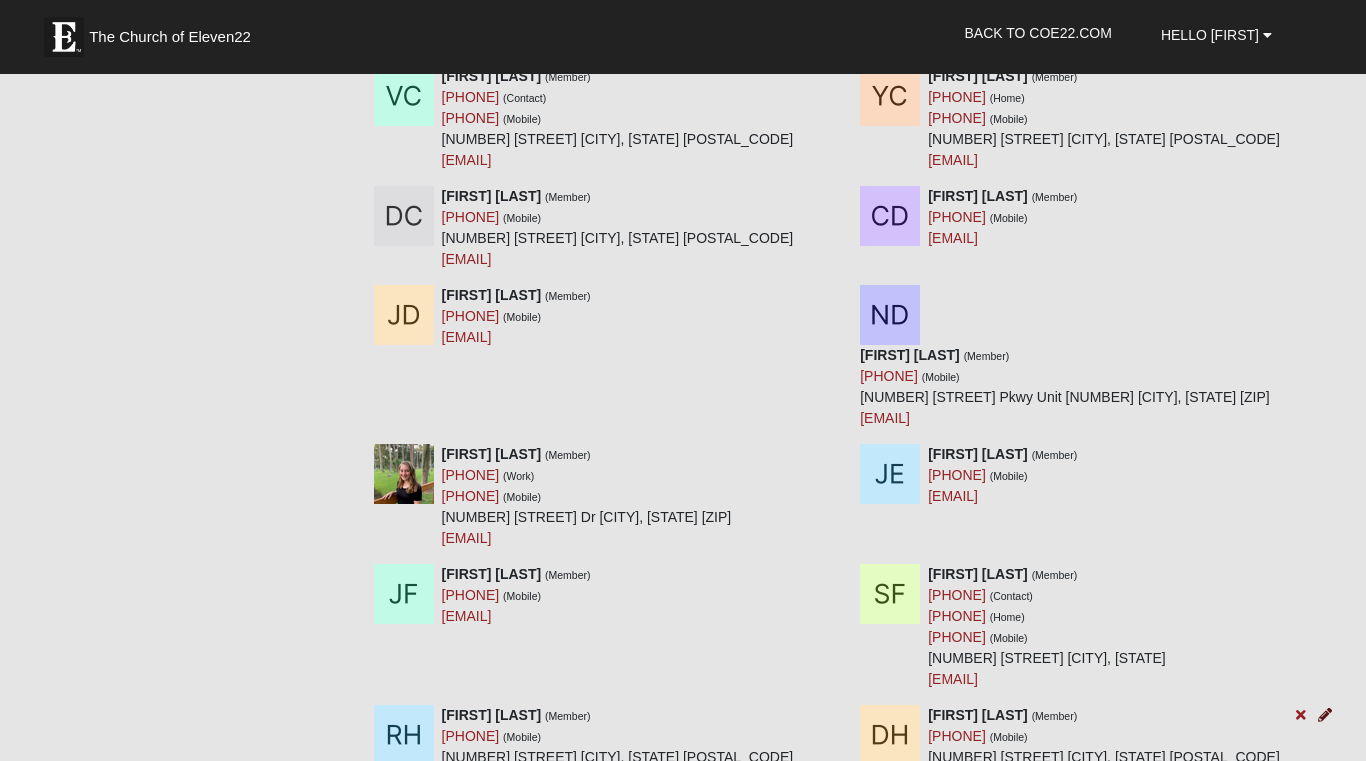 click at bounding box center [1325, 715] 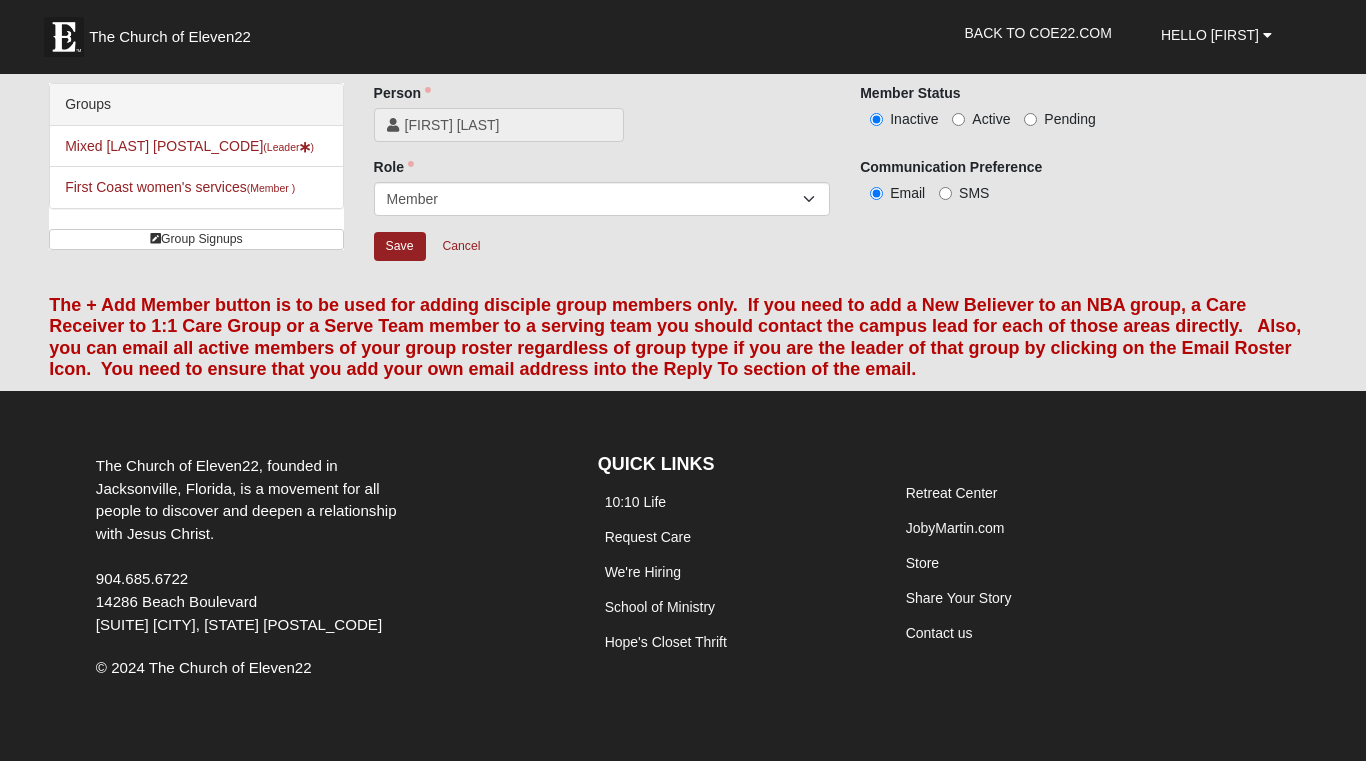 scroll, scrollTop: 0, scrollLeft: 0, axis: both 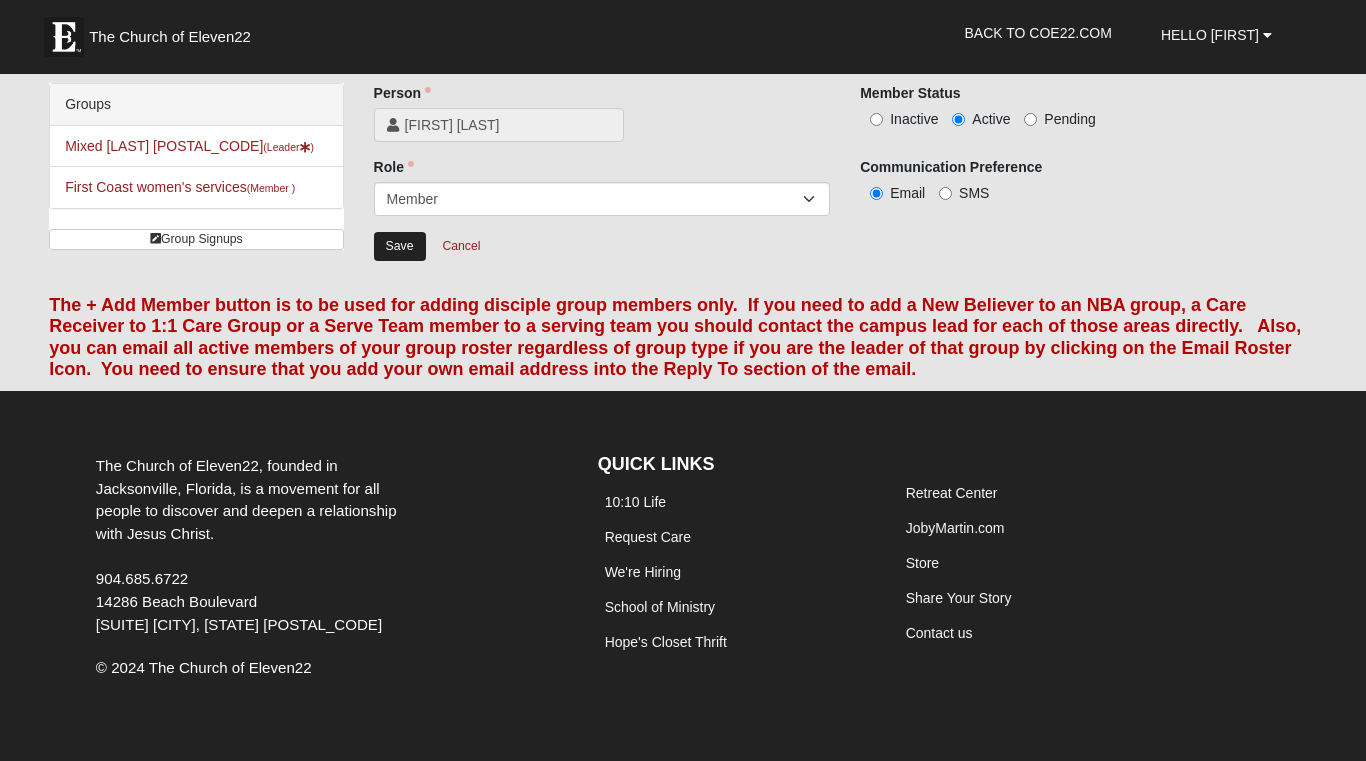 click on "Save" at bounding box center [400, 246] 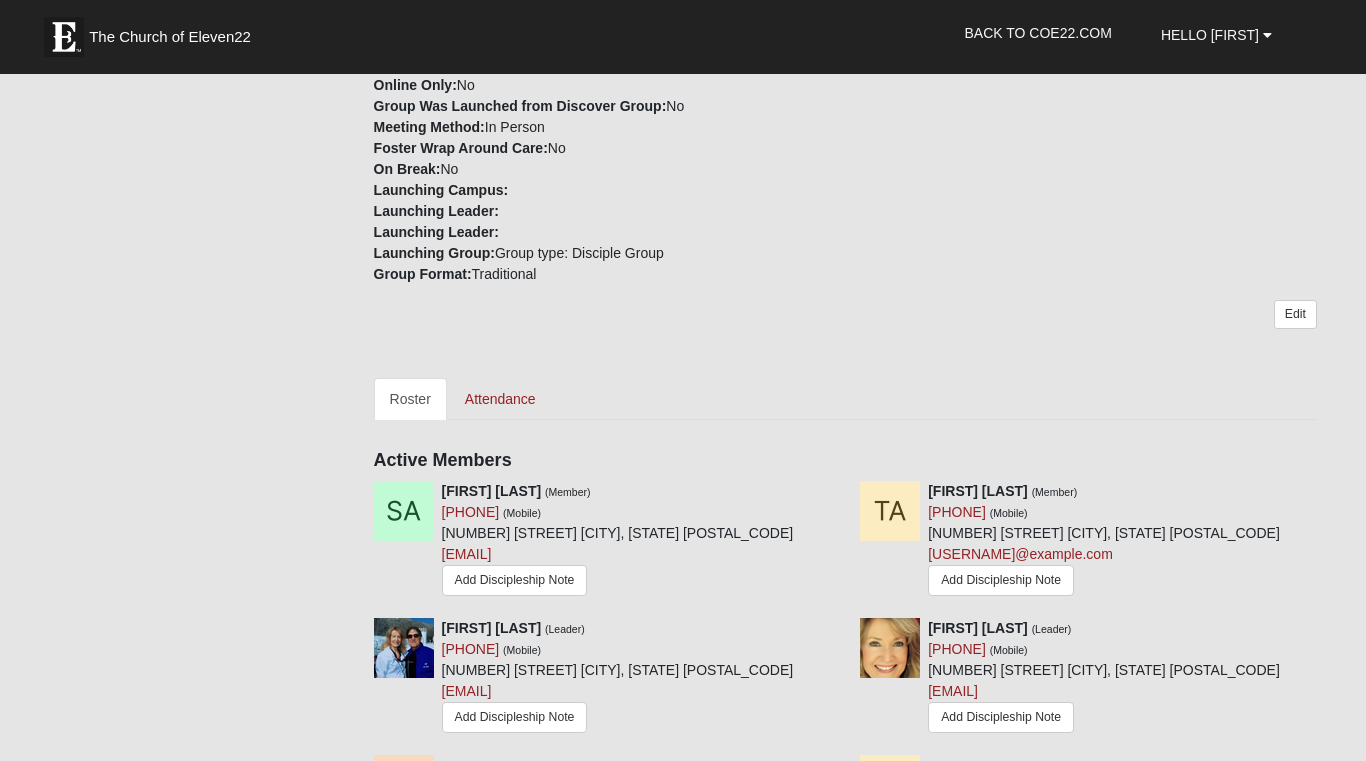 scroll, scrollTop: 591, scrollLeft: 0, axis: vertical 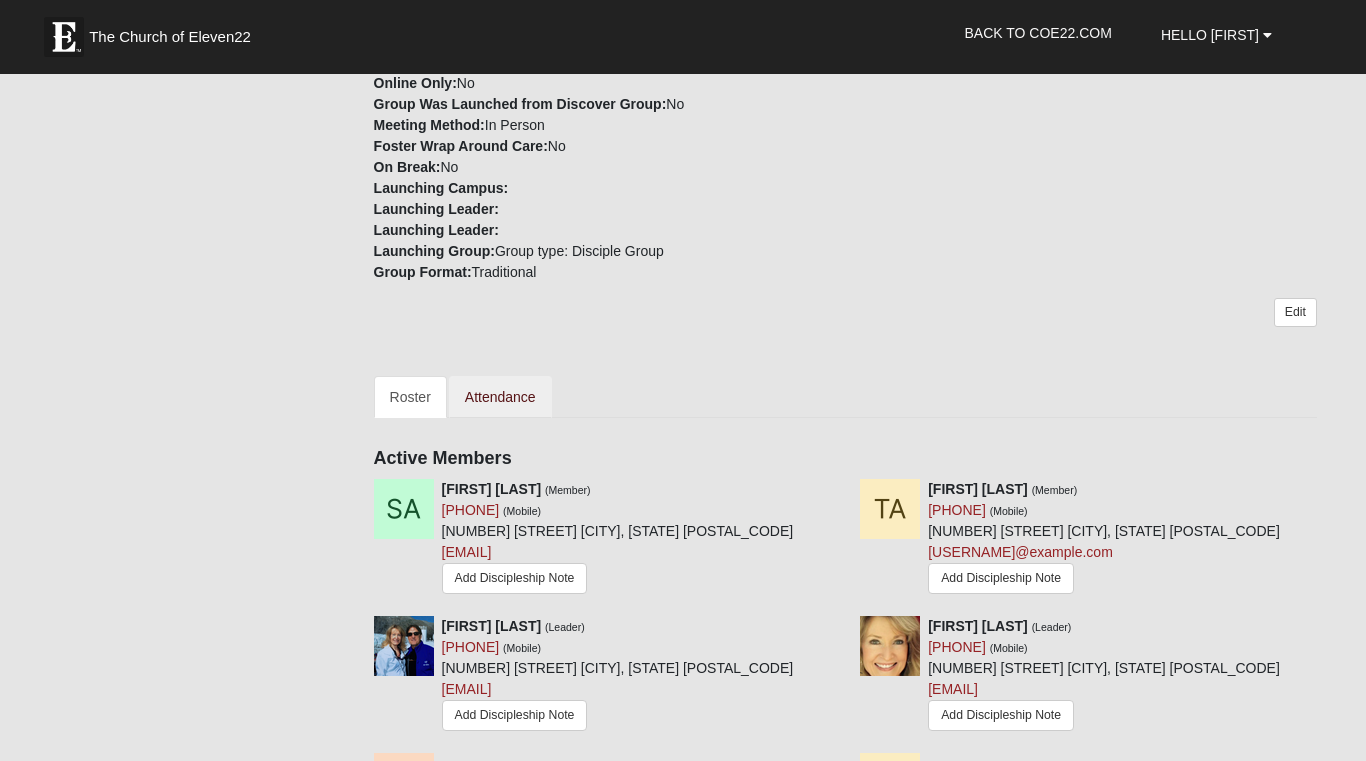 click on "Attendance" at bounding box center [500, 397] 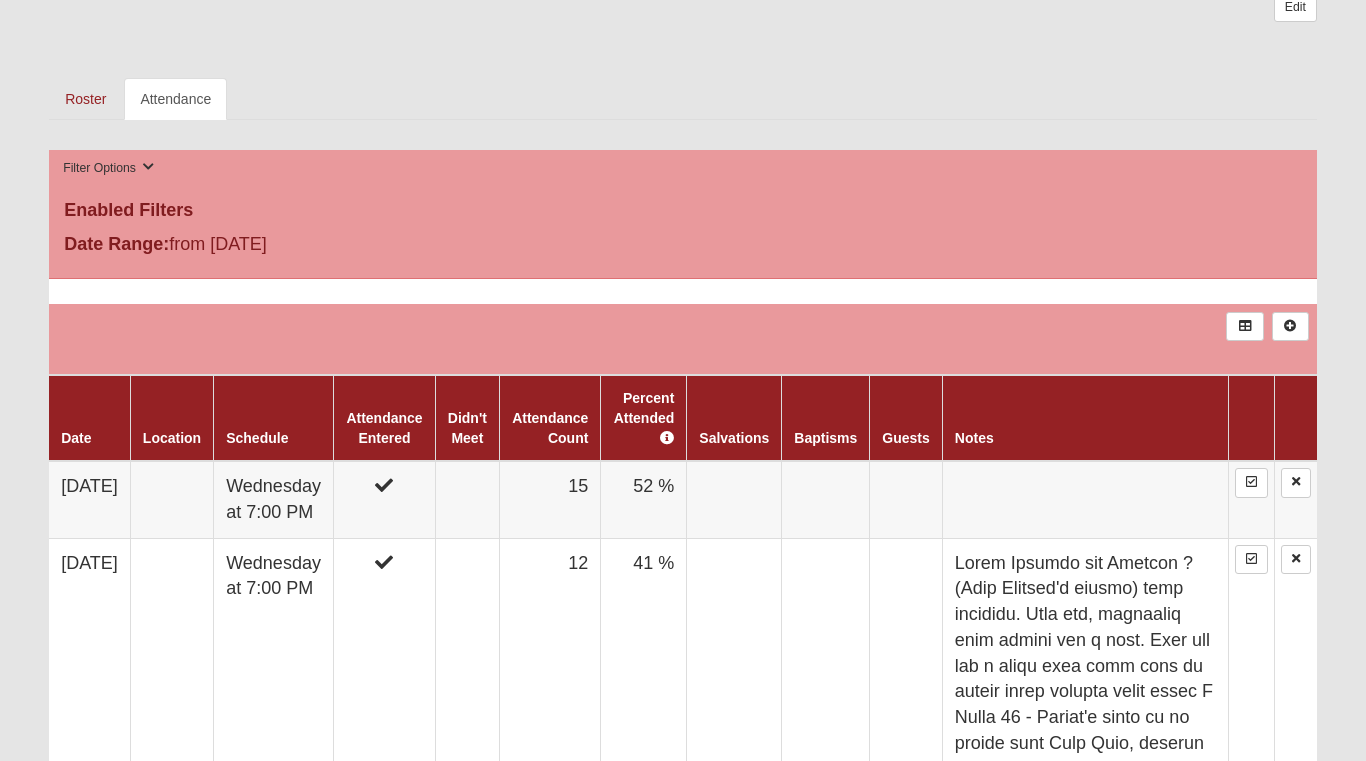 scroll, scrollTop: 966, scrollLeft: 0, axis: vertical 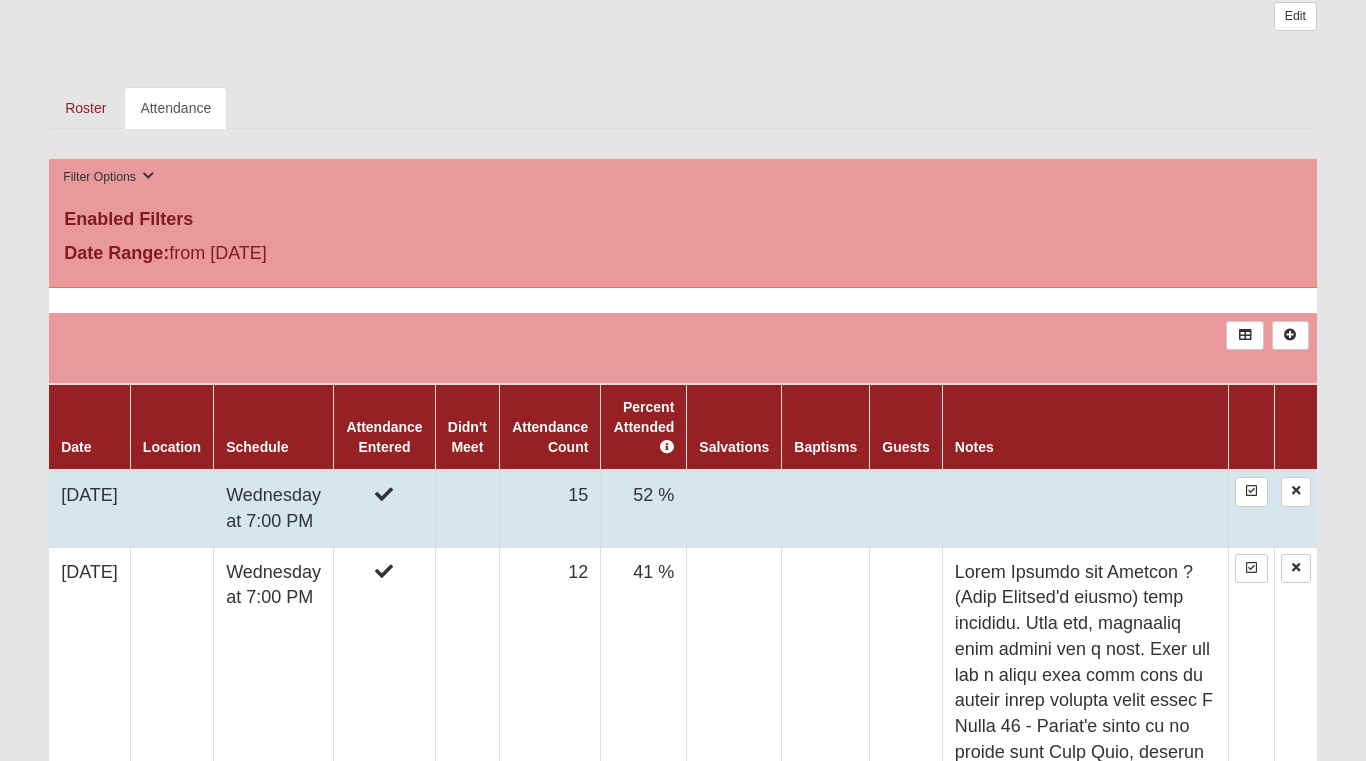 click on "7/30/2025" at bounding box center (89, 508) 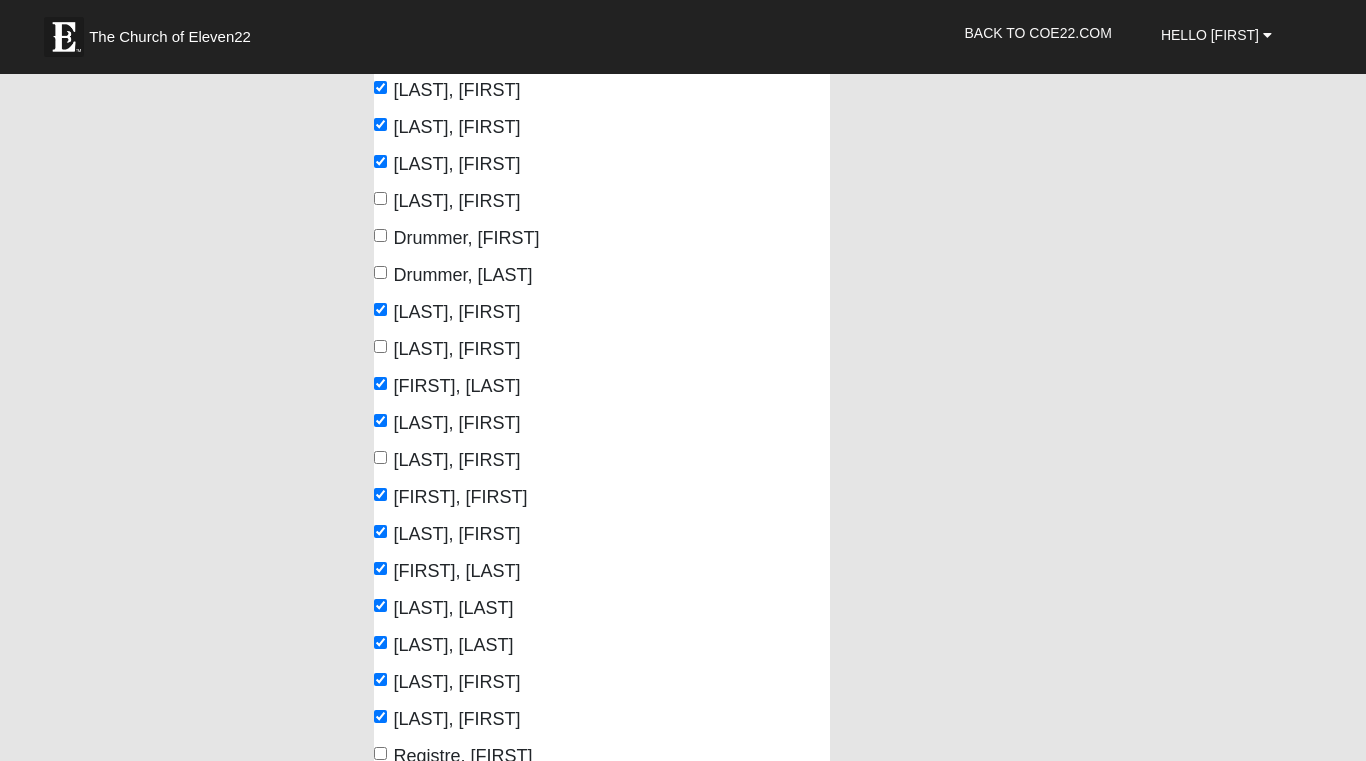 scroll, scrollTop: 392, scrollLeft: 0, axis: vertical 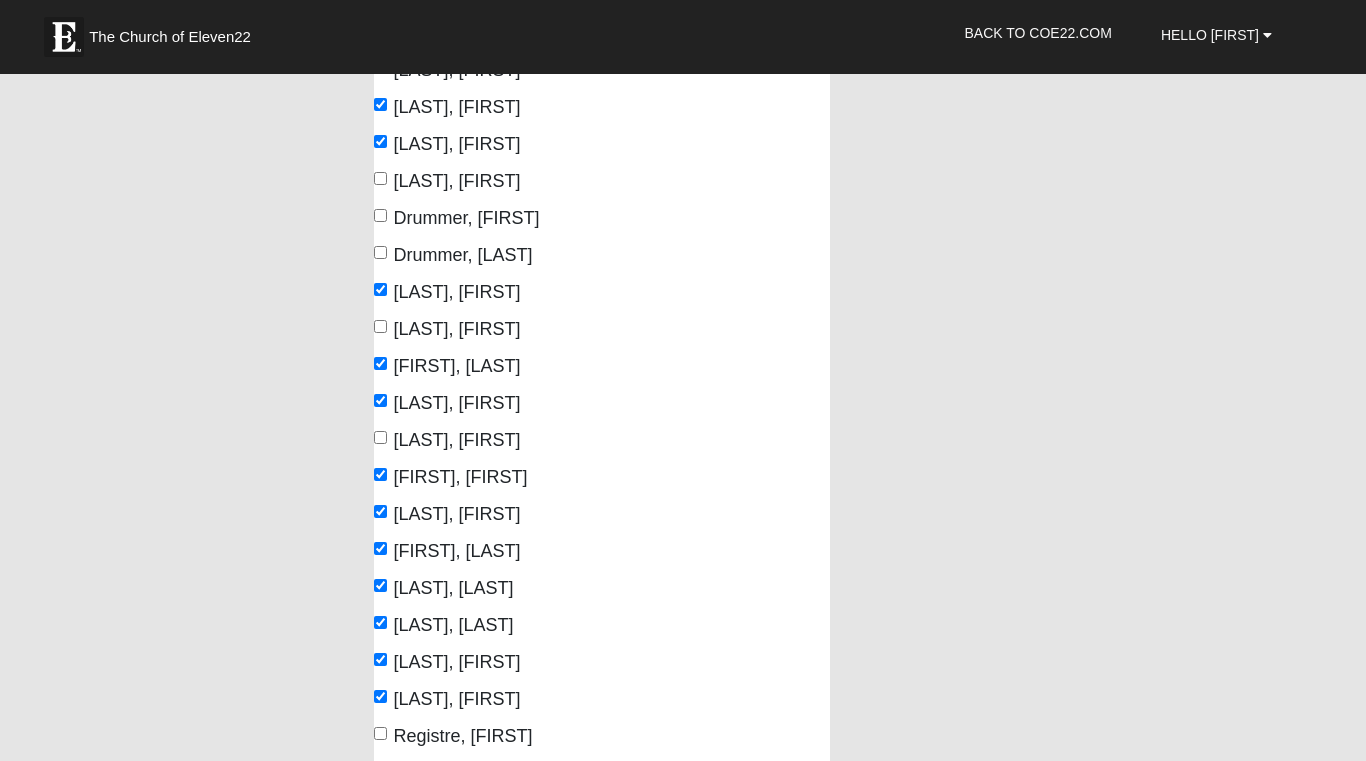 click on "[LAST], [FIRST]" at bounding box center (380, 437) 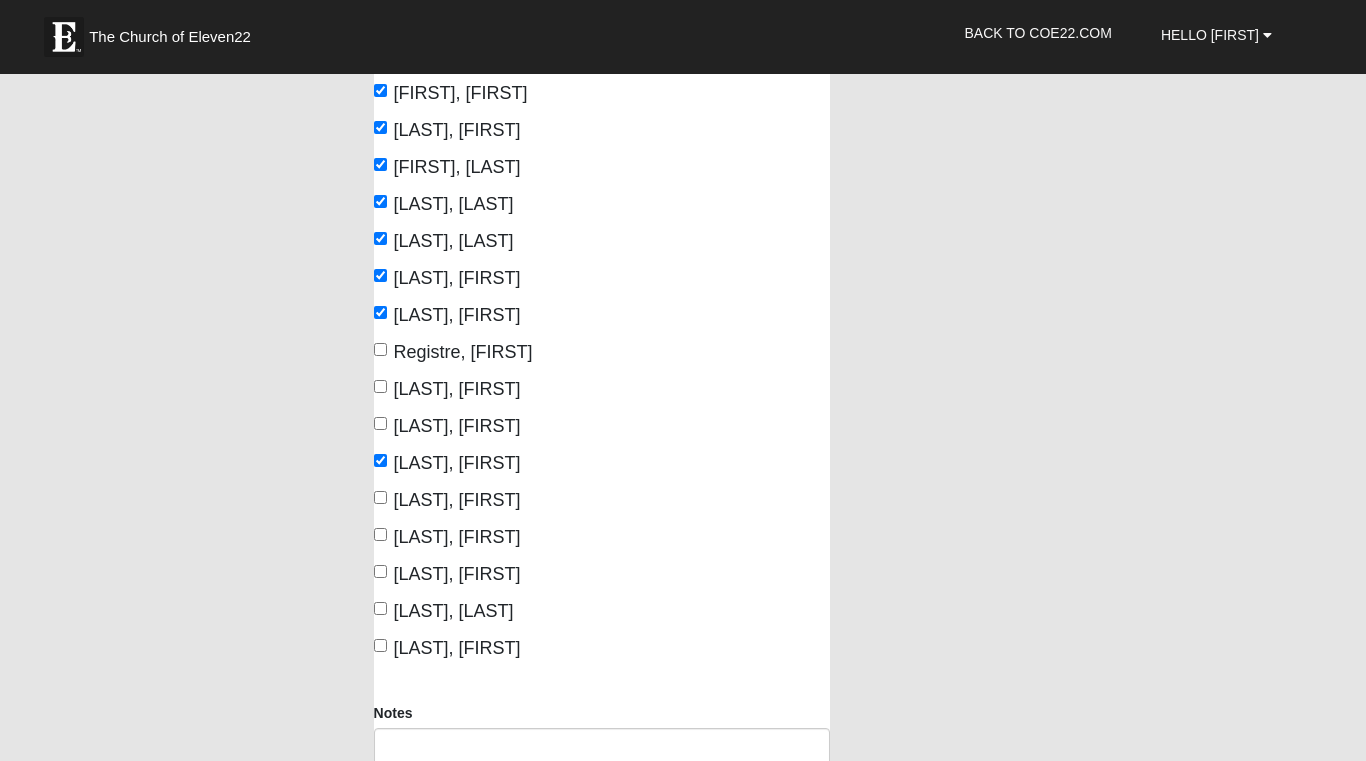 scroll, scrollTop: 780, scrollLeft: 0, axis: vertical 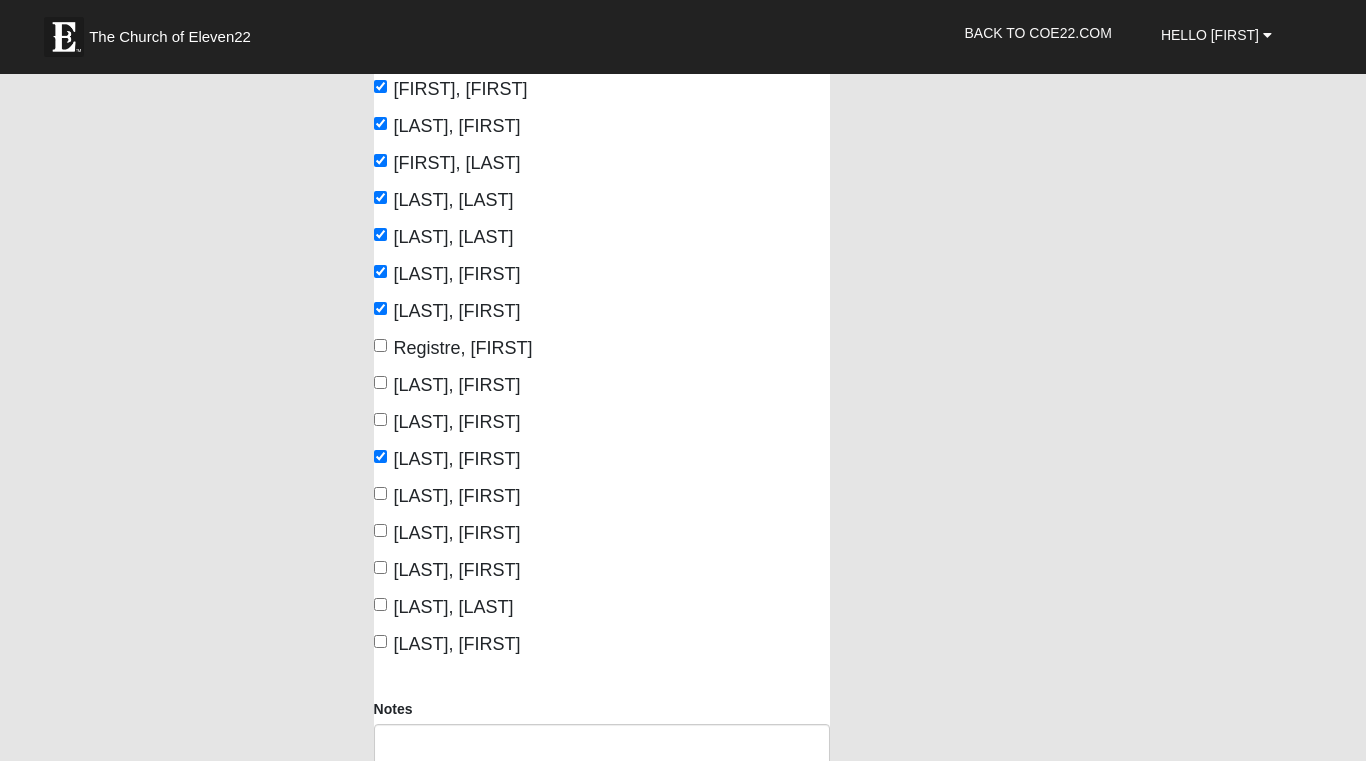 click on "[LAST], [FIRST]" at bounding box center (380, 493) 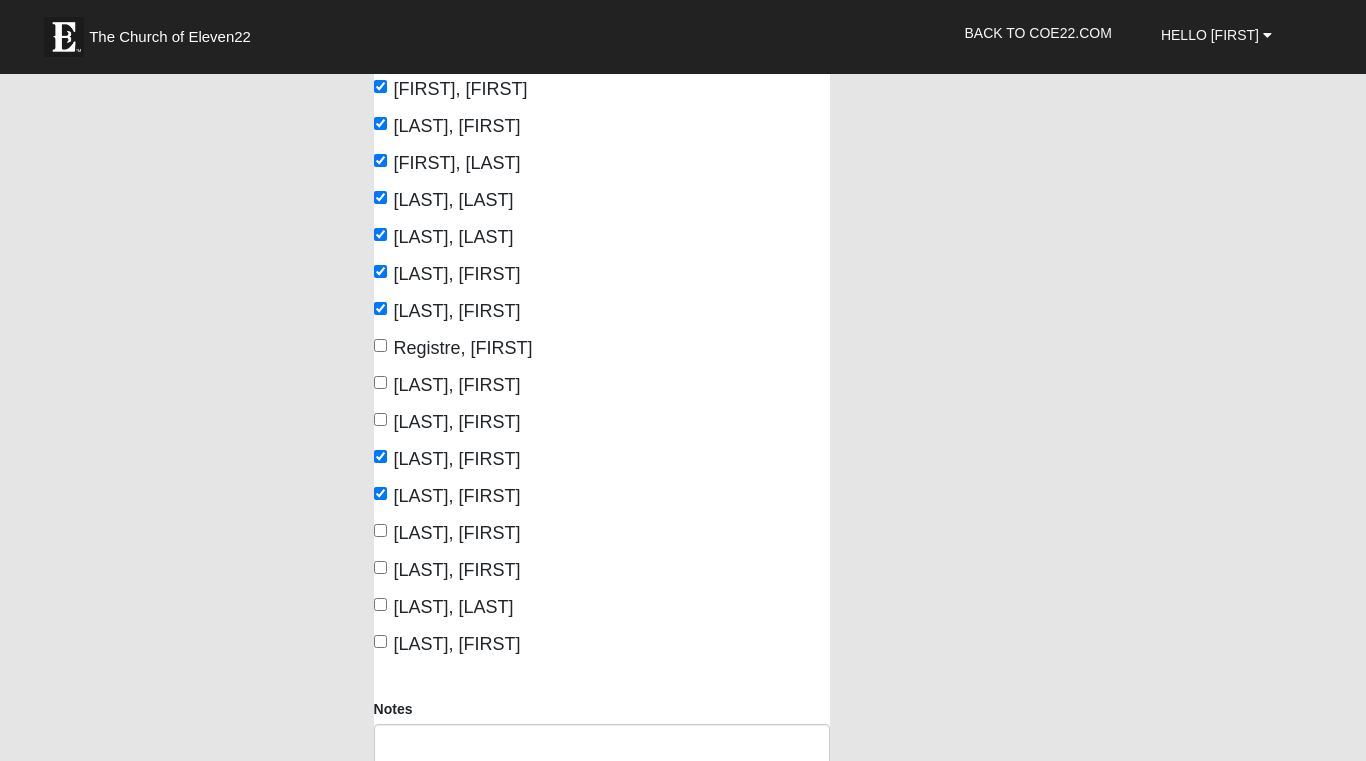 click on "[LAST], [FIRST]" at bounding box center [380, 530] 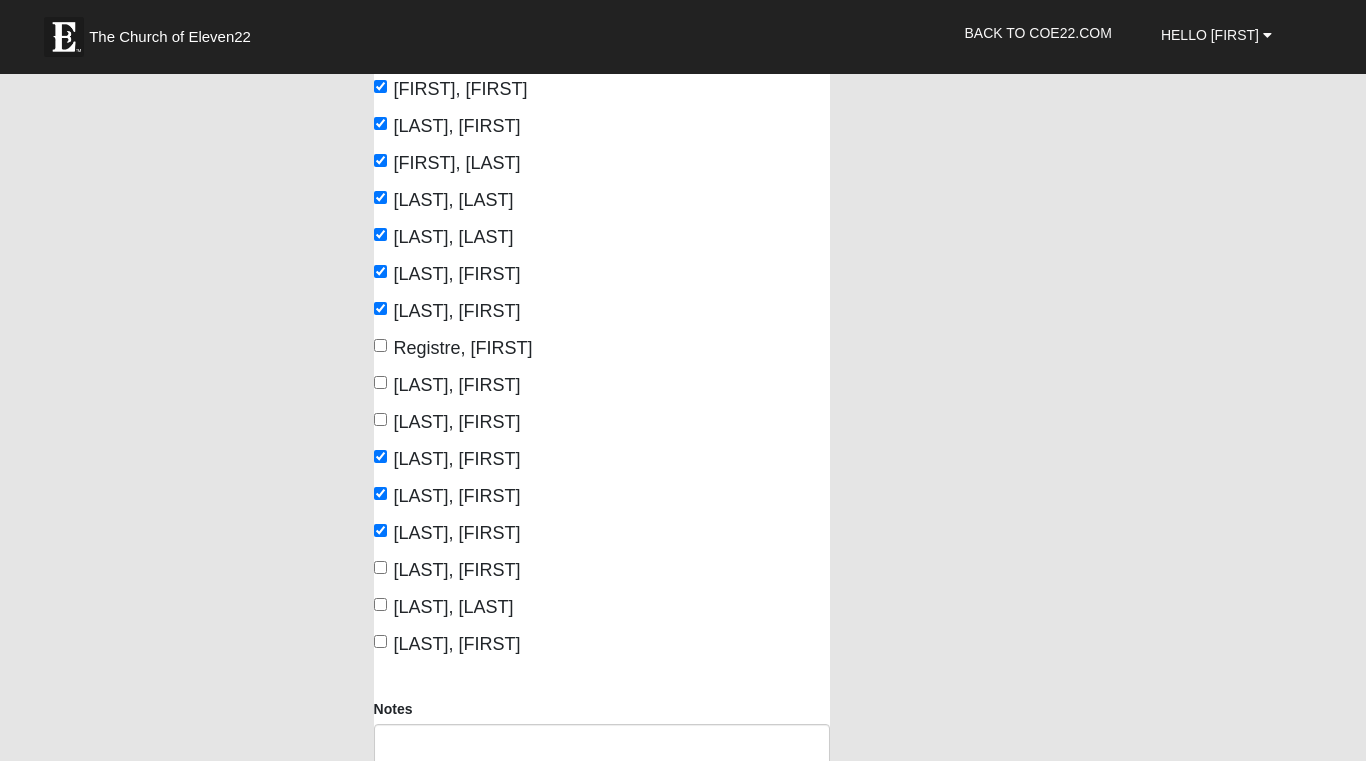 click on "[LAST], [FIRST]" at bounding box center [380, 567] 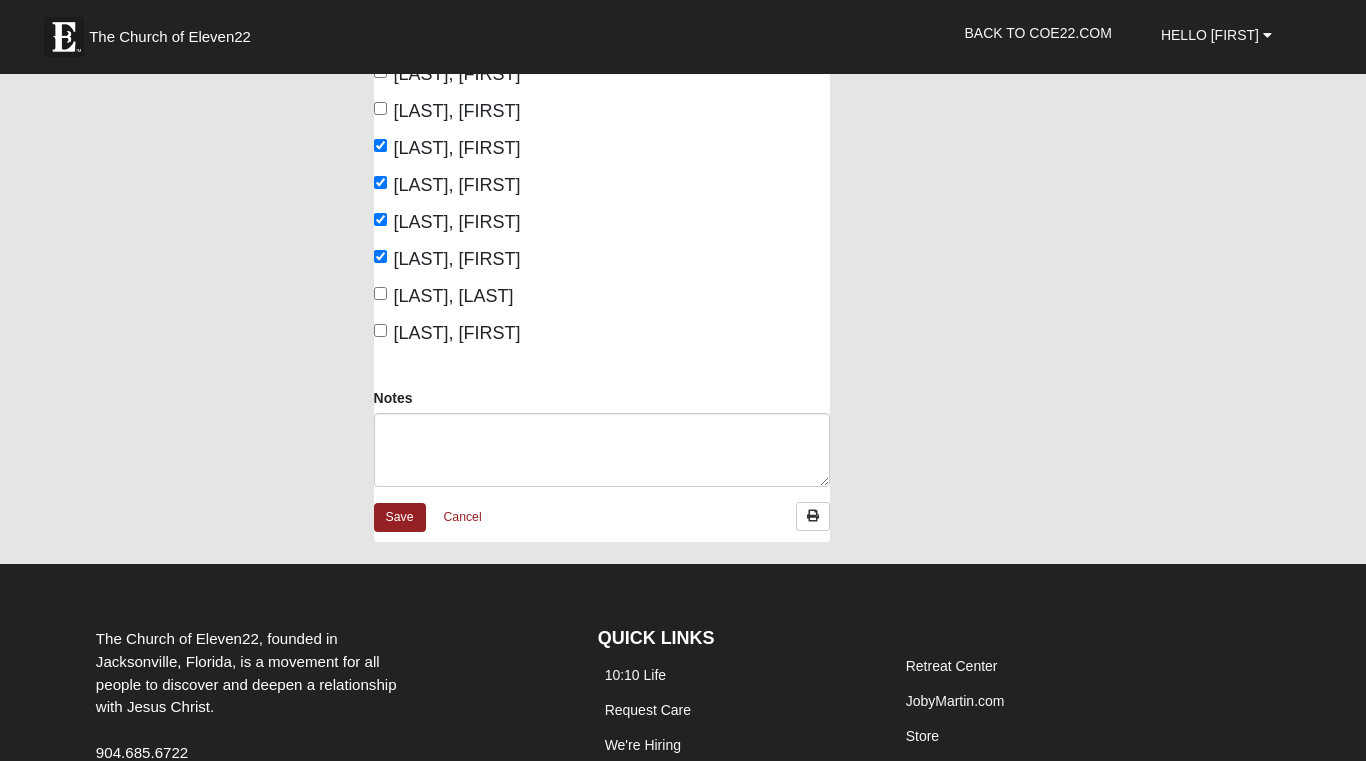 scroll, scrollTop: 1095, scrollLeft: 0, axis: vertical 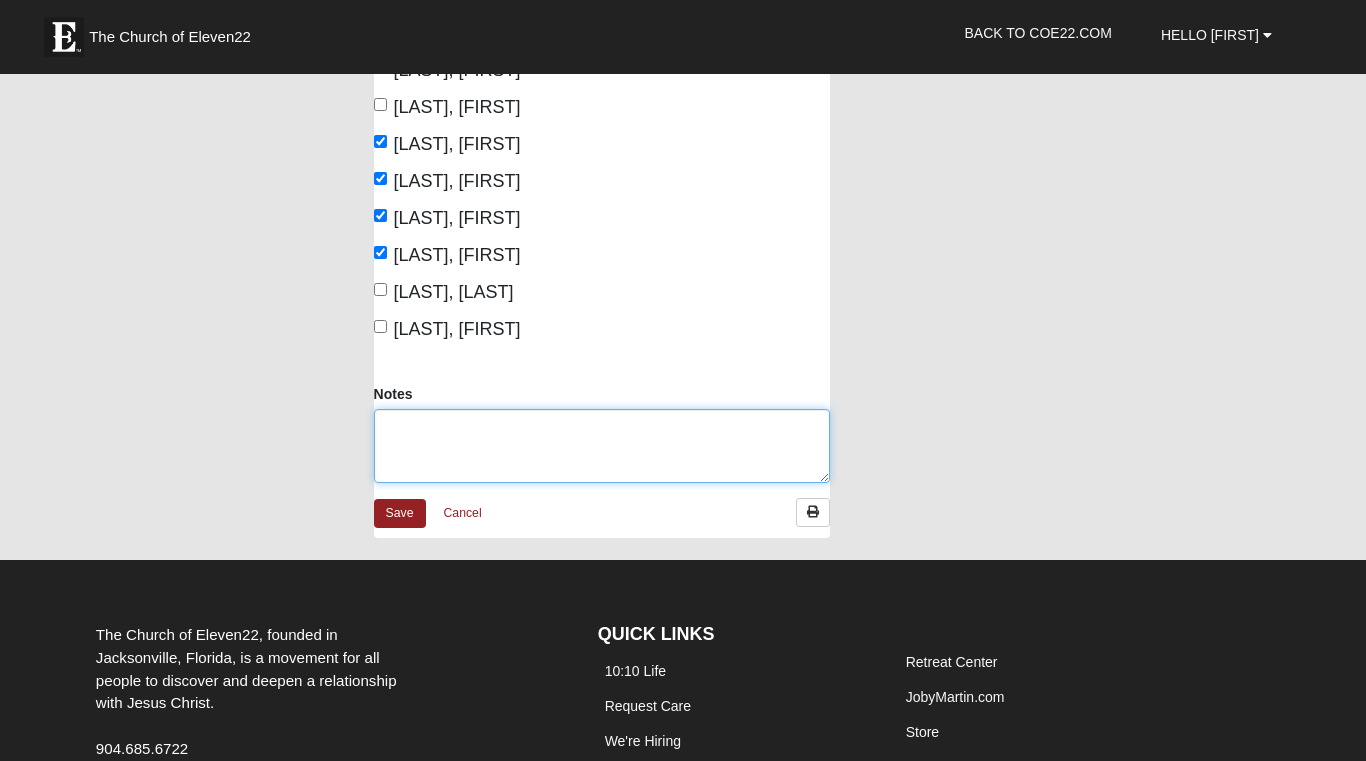 click on "Notes" at bounding box center (602, 446) 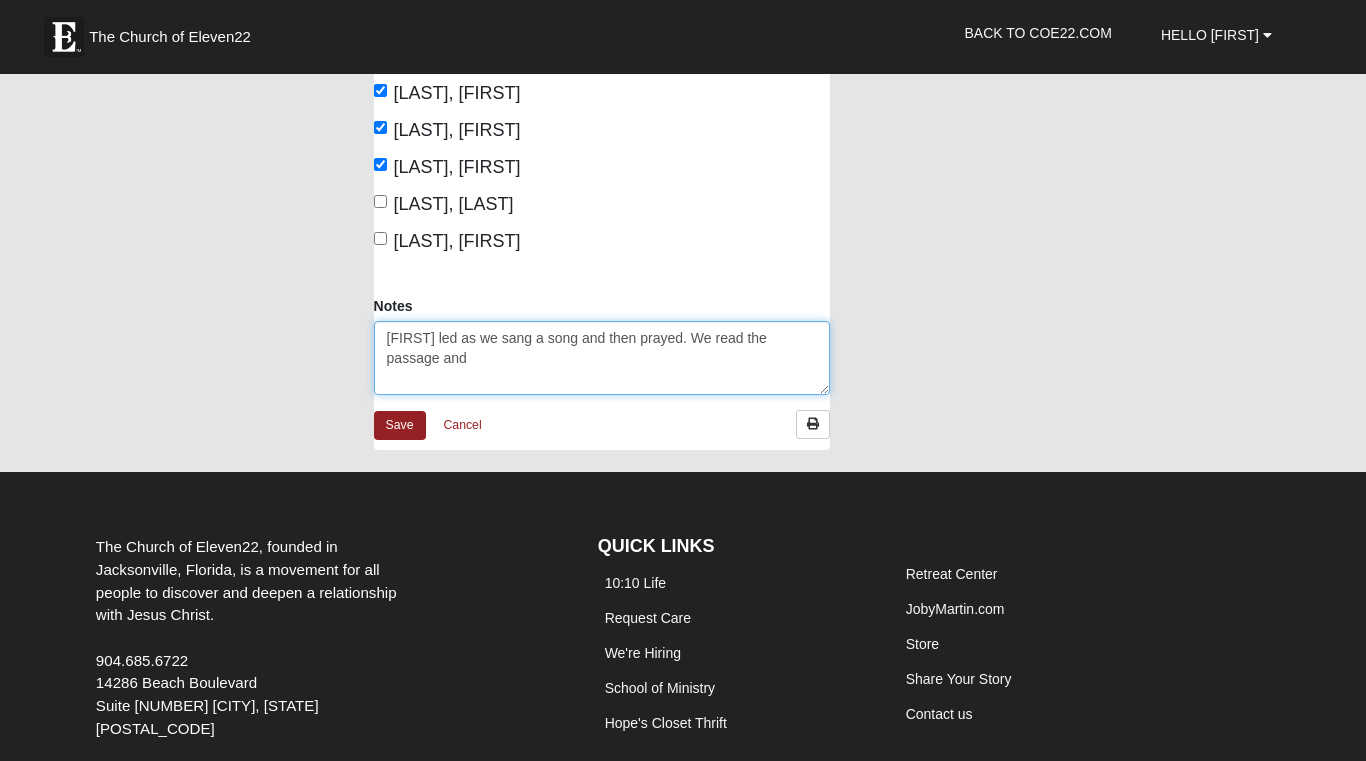 scroll, scrollTop: 1180, scrollLeft: 0, axis: vertical 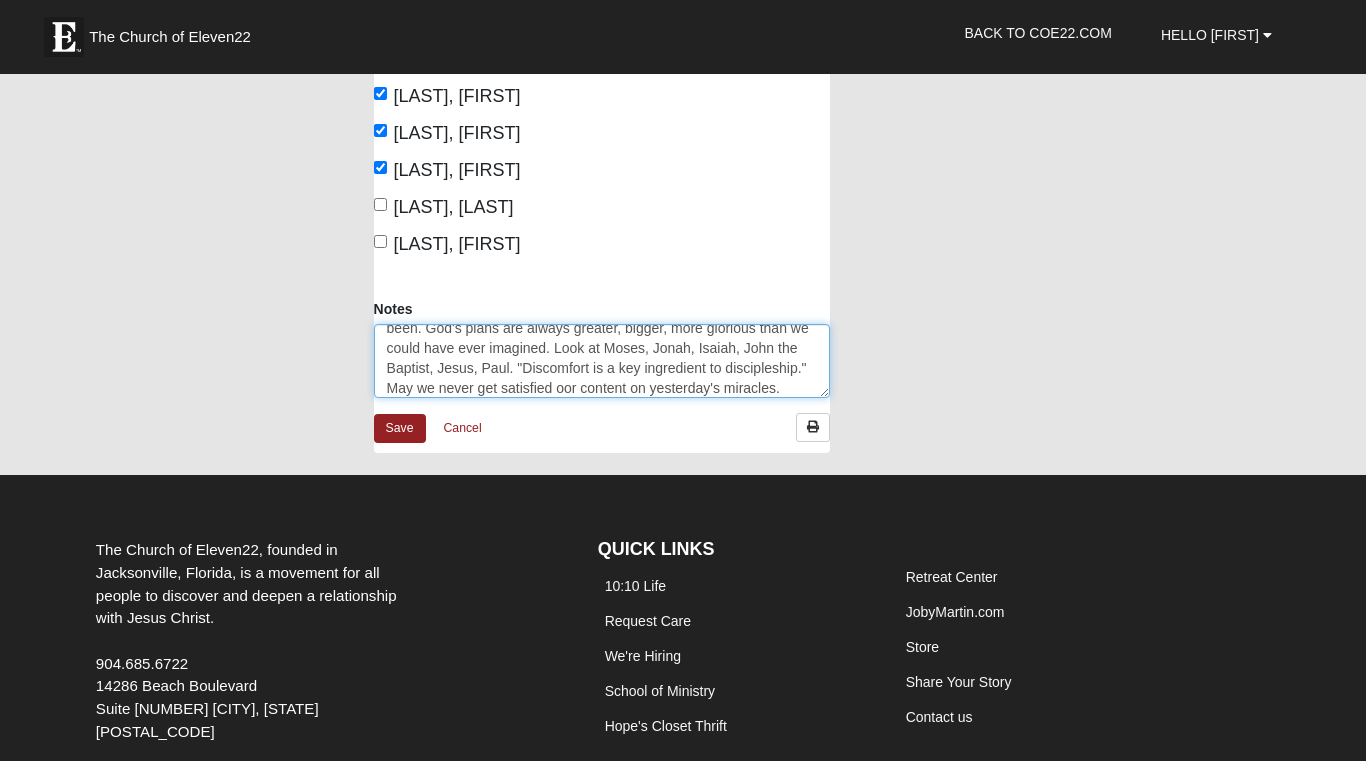 click on "[FIRST] led as we sang a song and then prayed. We read the passage and talked about times when we were certain God wanted us to go and yet it was uncomfortable, sometimes painful to step out, and very challenging. But knowing He was with us meant more than to continue doing what we had been doing and staying where we had been. God's plans are always greater, bigger, more glorious than we could have ever imagined. Look at Moses, Jonah, Isaiah, John the Baptist, Jesus, Paul. "Discomfort is a key ingredient to discipleship." May we never get satisfied oor content on yesterday's miracles." at bounding box center (602, 361) 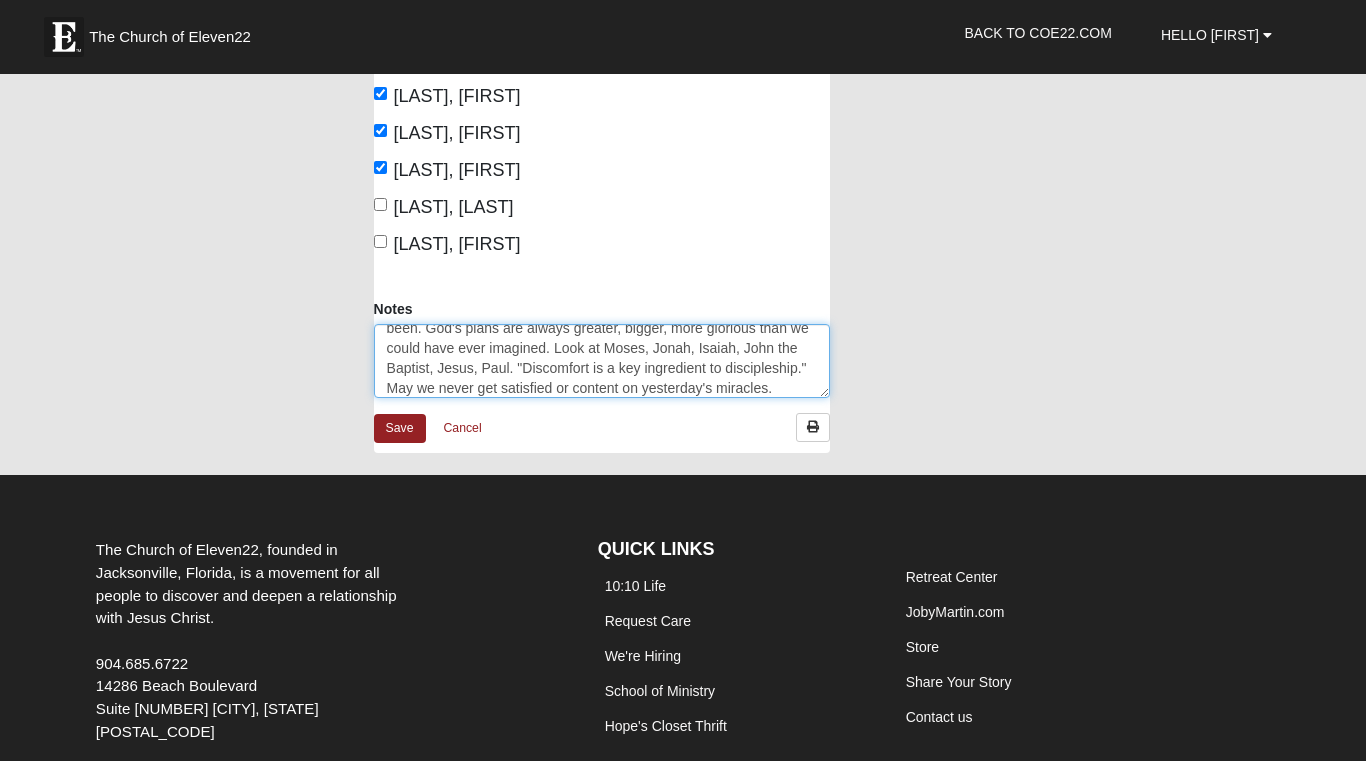 click on "[FIRST] led as we sang a song and then prayed. We read the passage and talked about times when we were certain God wanted us to go and yet it was uncomfortable, sometimes painful to step out, and very challenging. But knowing He was with us meant more than to continue doing what we had been doing and staying where we had been. God's plans are always greater, bigger, more glorious than we could have ever imagined. Look at Moses, Jonah, Isaiah, John the Baptist, Jesus, Paul. "Discomfort is a key ingredient to discipleship." May we never get satisfied or content on yesterday's miracles." at bounding box center (602, 361) 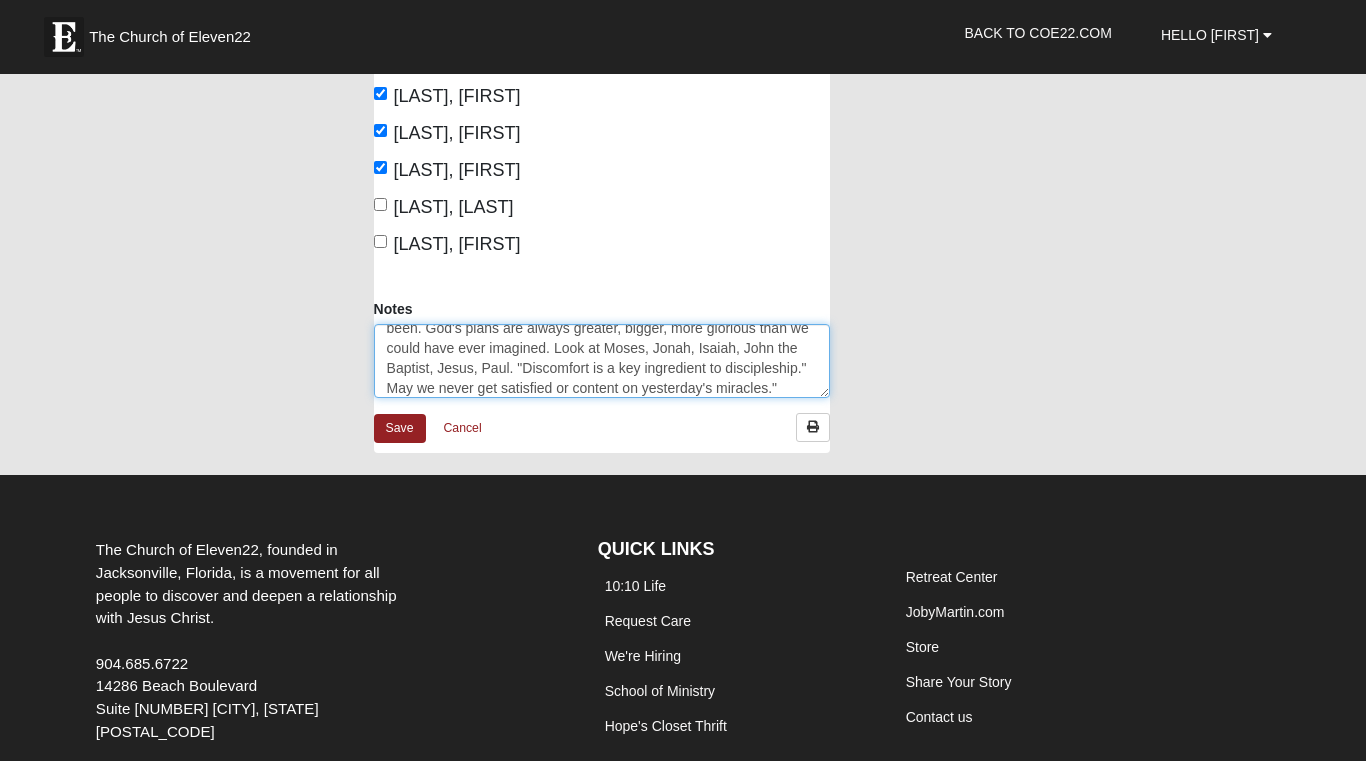 click on "[FIRST] led as we sang a song and then prayed. We read the passage and talked about times when we were certain God wanted us to go and yet it was uncomfortable, sometimes painful to step out, and very challenging. But knowing He was with us meant more than to continue doing what we had been doing and staying where we had been. God's plans are always greater, bigger, more glorious than we could have ever imagined. Look at Moses, Jonah, Isaiah, John the Baptist, Jesus, Paul. "Discomfort is a key ingredient to discipleship." May we never get satisfied or content on yesterday's miracles."" at bounding box center (602, 361) 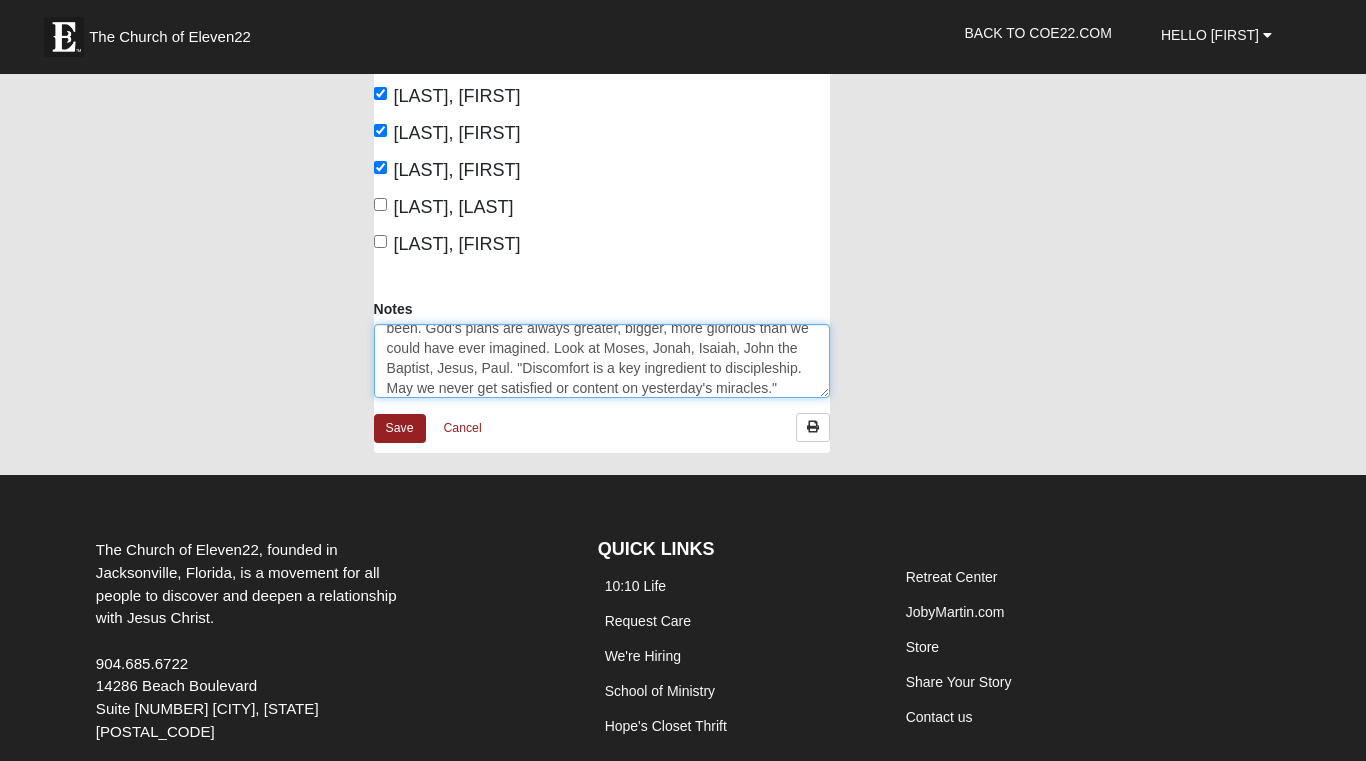 scroll, scrollTop: 120, scrollLeft: 0, axis: vertical 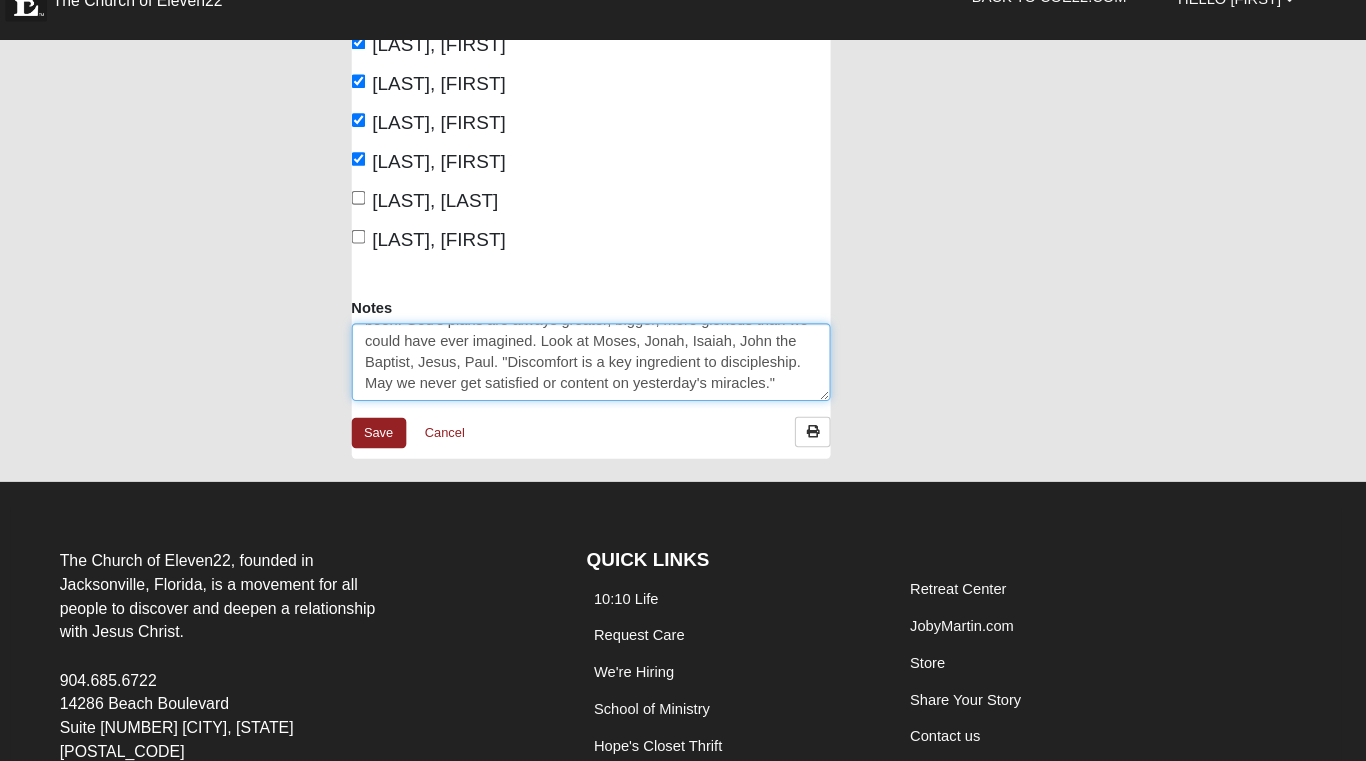 click on "[FIRST] led as we sang a song and then prayed. We read the passage and talked about times when we were certain God wanted us to go and yet it was uncomfortable, sometimes painful to step out, and very challenging. But knowing He was with us meant more than to continue doing what we had been doing and staying where we had been. God's plans are always greater, bigger, more glorious than we could have ever imagined. Look at Moses, Jonah, Isaiah, John the Baptist, Jesus, Paul. "Discomfort is a key ingredient to discipleship. May we never get satisfied or content on yesterday's miracles."" at bounding box center (602, 381) 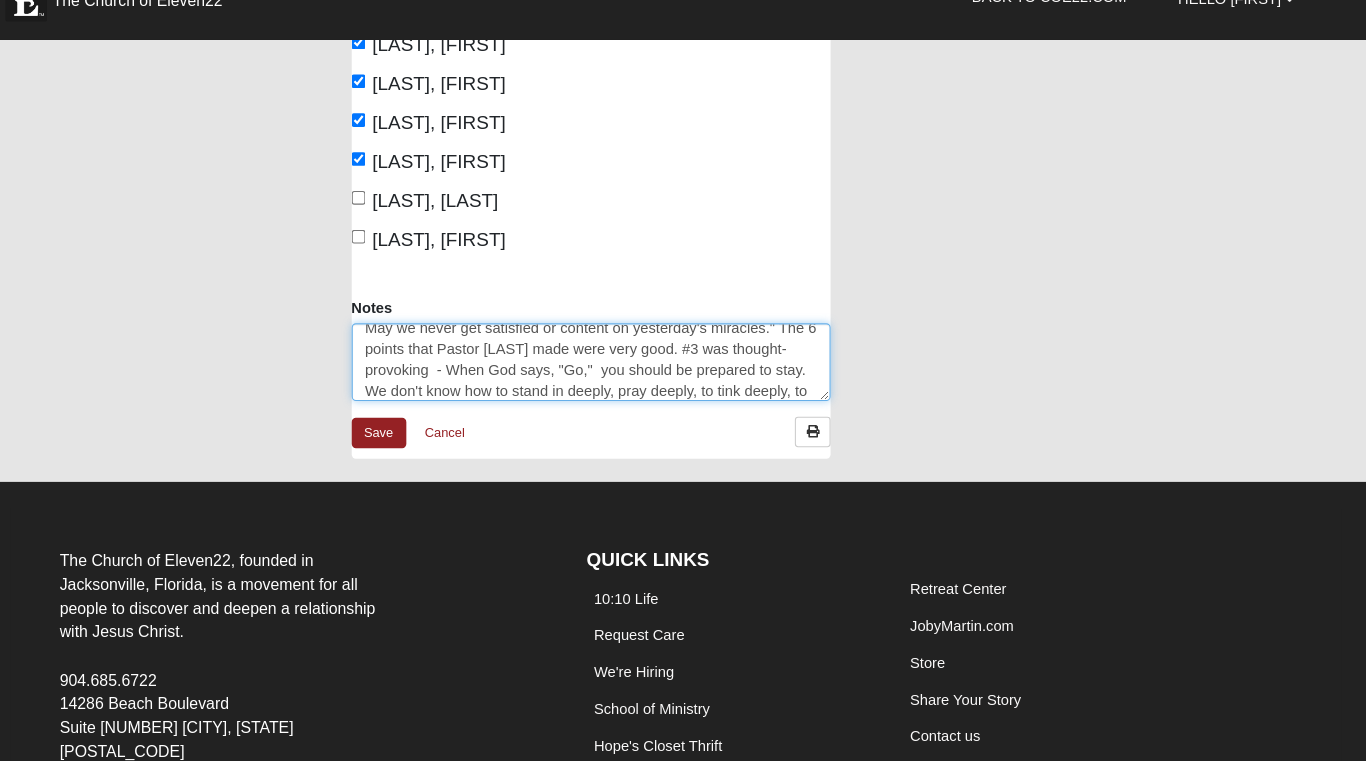 scroll, scrollTop: 193, scrollLeft: 0, axis: vertical 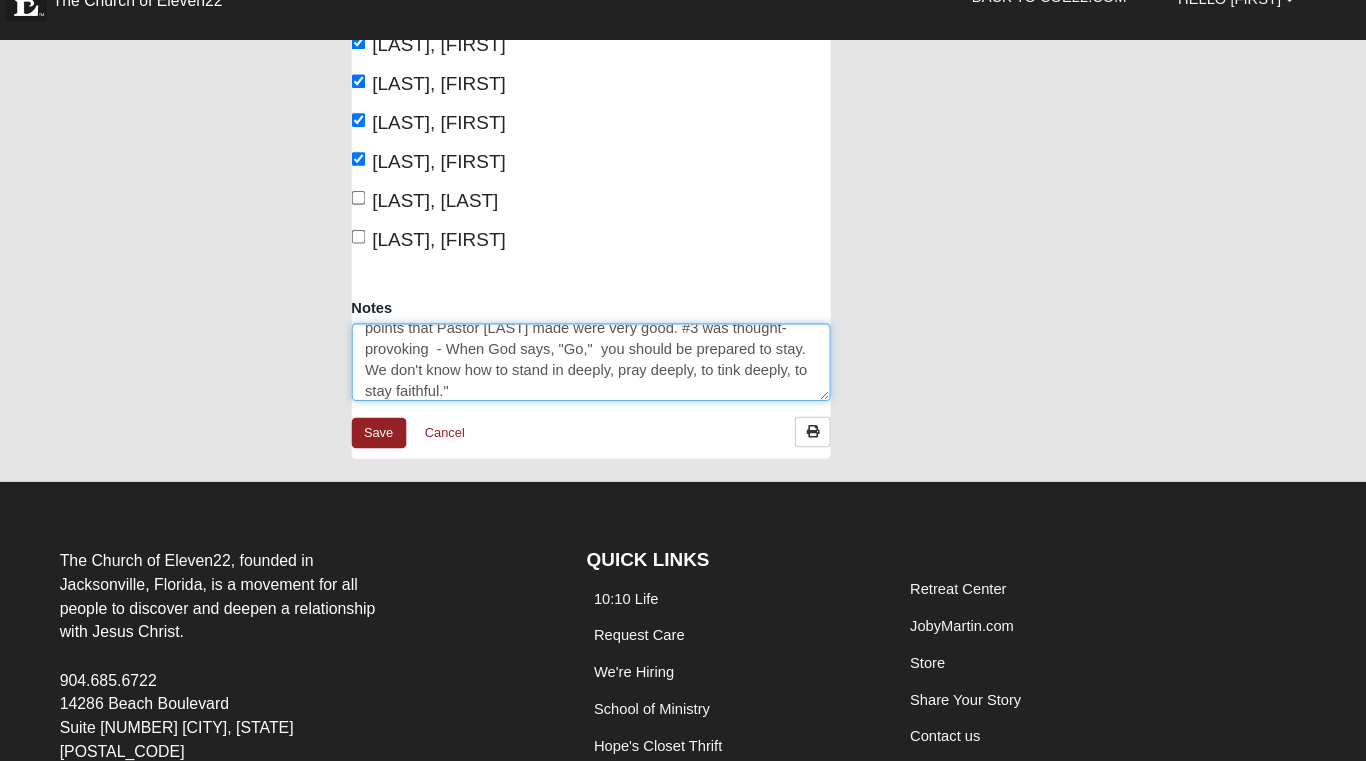 click on "[FIRST] led as we sang a song and then prayed. We read the passage and talked about times when we were certain God wanted us to go and yet it was uncomfortable, sometimes painful to step out, and very challenging. But knowing He was with us meant more than to continue doing what we had been doing and staying where we had been. God's plans are always greater, bigger, more glorious than we could have ever imagined. Look at Moses, Jonah, Isaiah, John the Baptist, Jesus, Paul. "Discomfort is a key ingredient to discipleship. May we never get satisfied or content on yesterday's miracles." The 6 points that Pastor [LAST] made were very good. #3 was thought-provoking  - When God says, "Go,"  you should be prepared to stay. We don't know how to stand in deeply, pray deeply, to tink deeply, to stay faithful."" at bounding box center [602, 381] 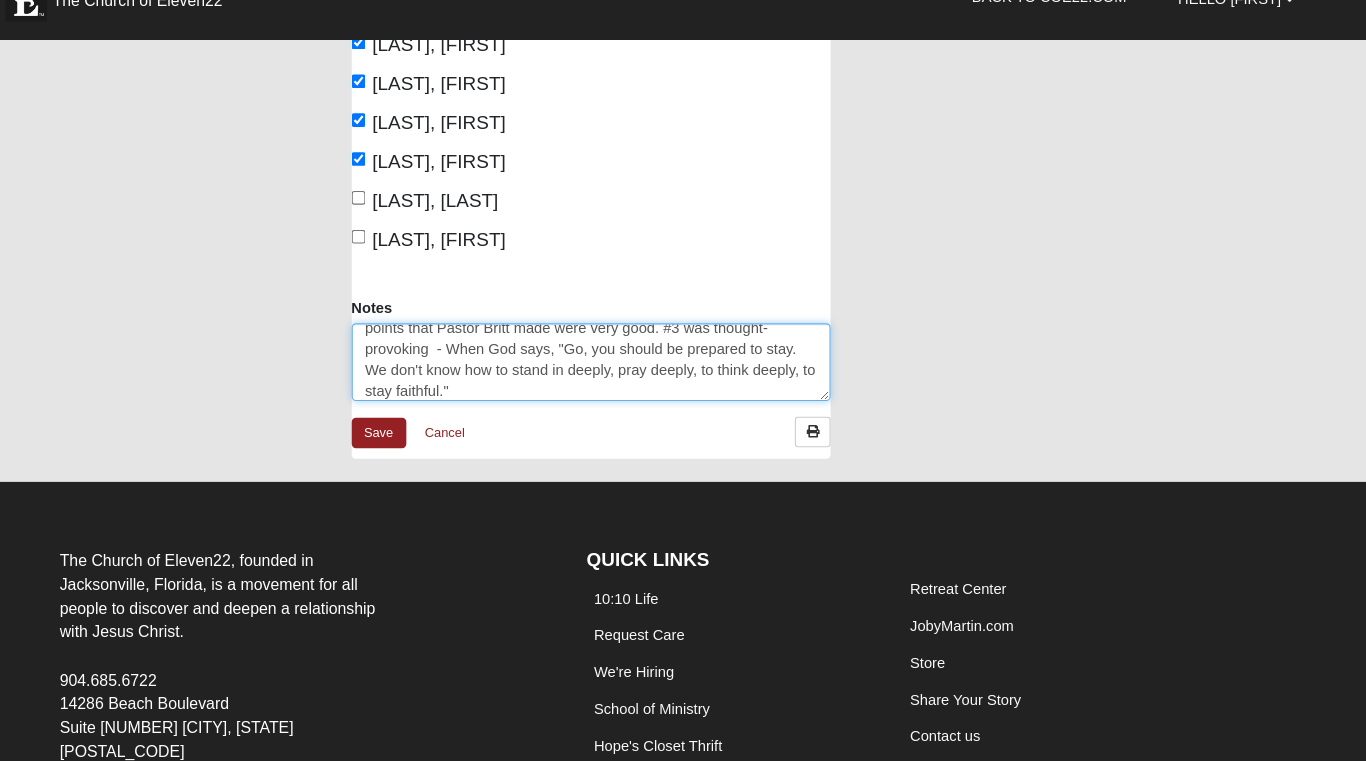 click on "[FIRST] led as we sang a song and then prayed. We read the passage and talked about times when we were certain God wanted us to go and yet it was uncomfortable, sometimes painful to step out, and very challenging. But knowing He was with us meant more than to continue doing what we had been doing and staying where we had been. God's plans are always greater, bigger, more glorious than we could have ever imagined. Look at Moses, Jonah, Isaiah, John the Baptist, Jesus, Paul. "Discomfort is a key ingredient to discipleship. May we never get satisfied or content on yesterday's miracles." The 6 points that Pastor Britt made were very good. #3 was thought-provoking  - When God says, "Go, you should be prepared to stay. We don't know how to stand in deeply, pray deeply, to think deeply, to stay faithful."" at bounding box center [602, 381] 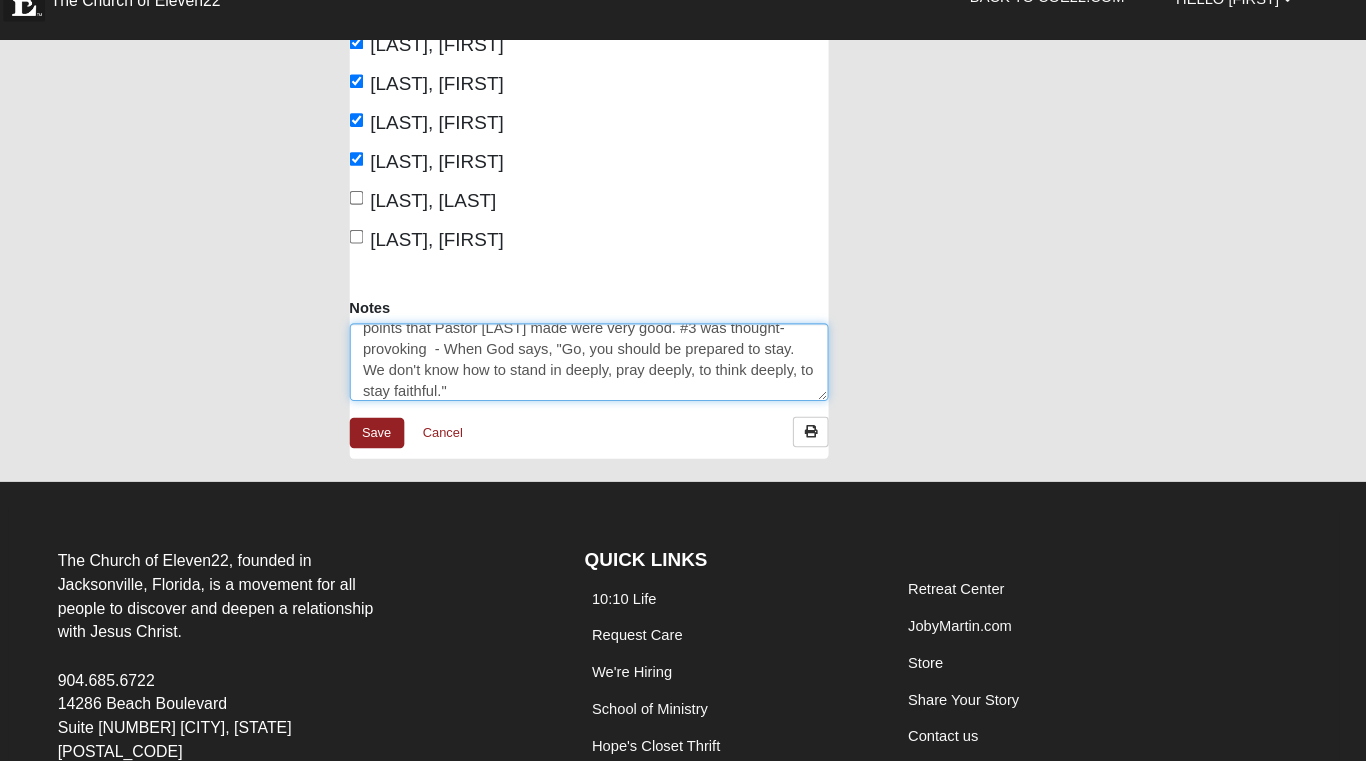 scroll, scrollTop: 184, scrollLeft: 0, axis: vertical 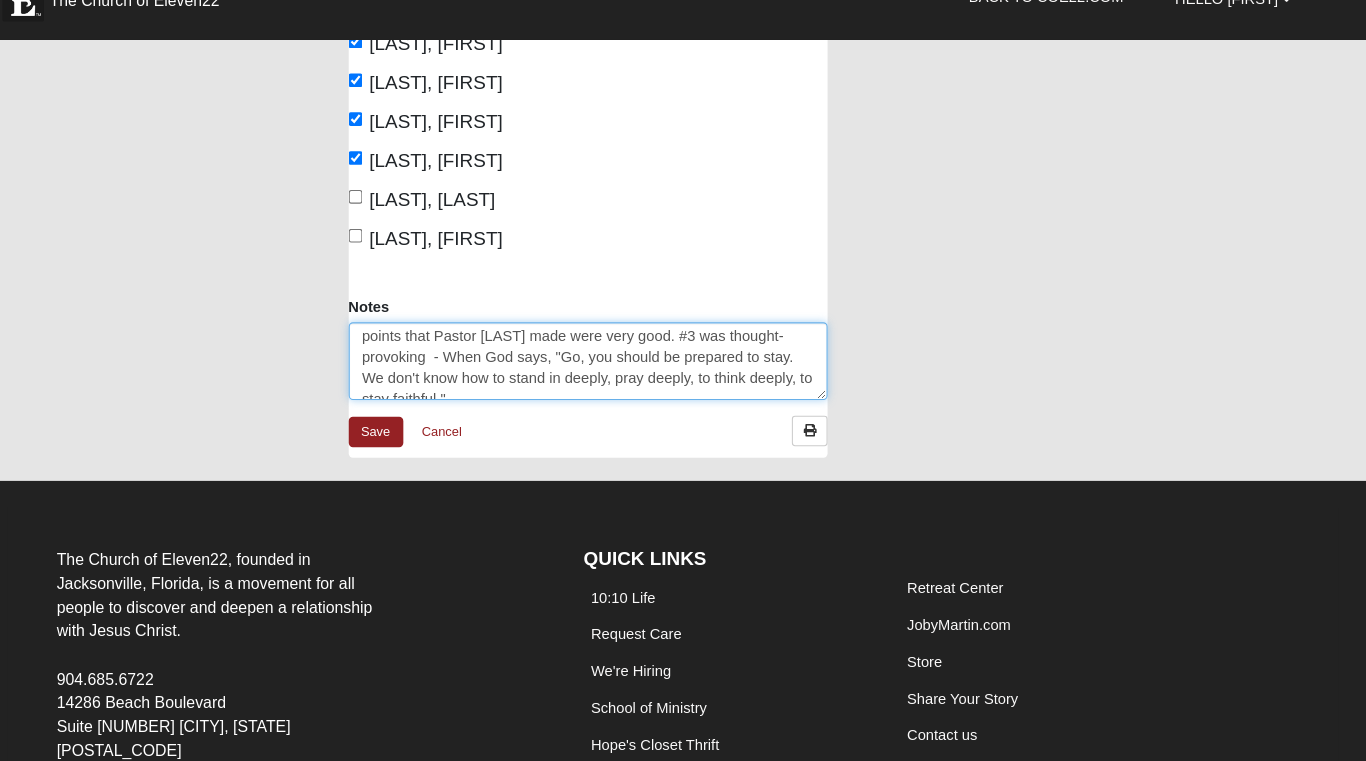click on "[FIRST] led as we sang a song and then prayed. We read the passage and talked about times when we were certain God wanted us to go and yet it was uncomfortable, sometimes painful to step out, and very challenging. But knowing He was with us meant more than to continue doing what we had been doing and staying where we had been. God's plans are always greater, bigger, more glorious than we could have ever imagined. Look at Moses, Jonah, Isaiah, John the Baptist, Jesus, Paul. "Discomfort is a key ingredient to discipleship. May we never get satisfied or content on yesterday's miracles." The 6 points that Pastor [LAST] made were very good. #3 was thought-provoking  - When God says, "Go, you should be prepared to stay. We don't know how to stand in deeply, pray deeply, to think deeply, to stay faithful."" at bounding box center [602, 380] 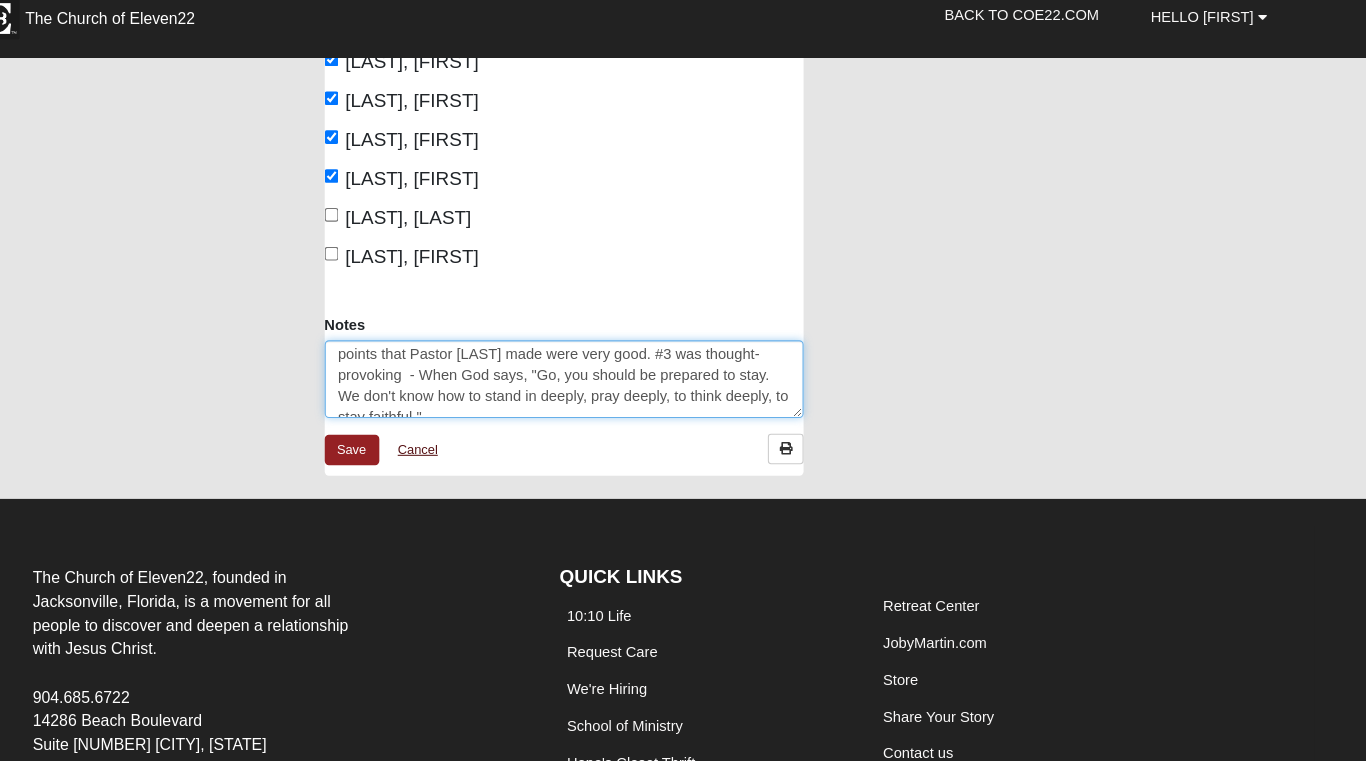 scroll, scrollTop: 1161, scrollLeft: 0, axis: vertical 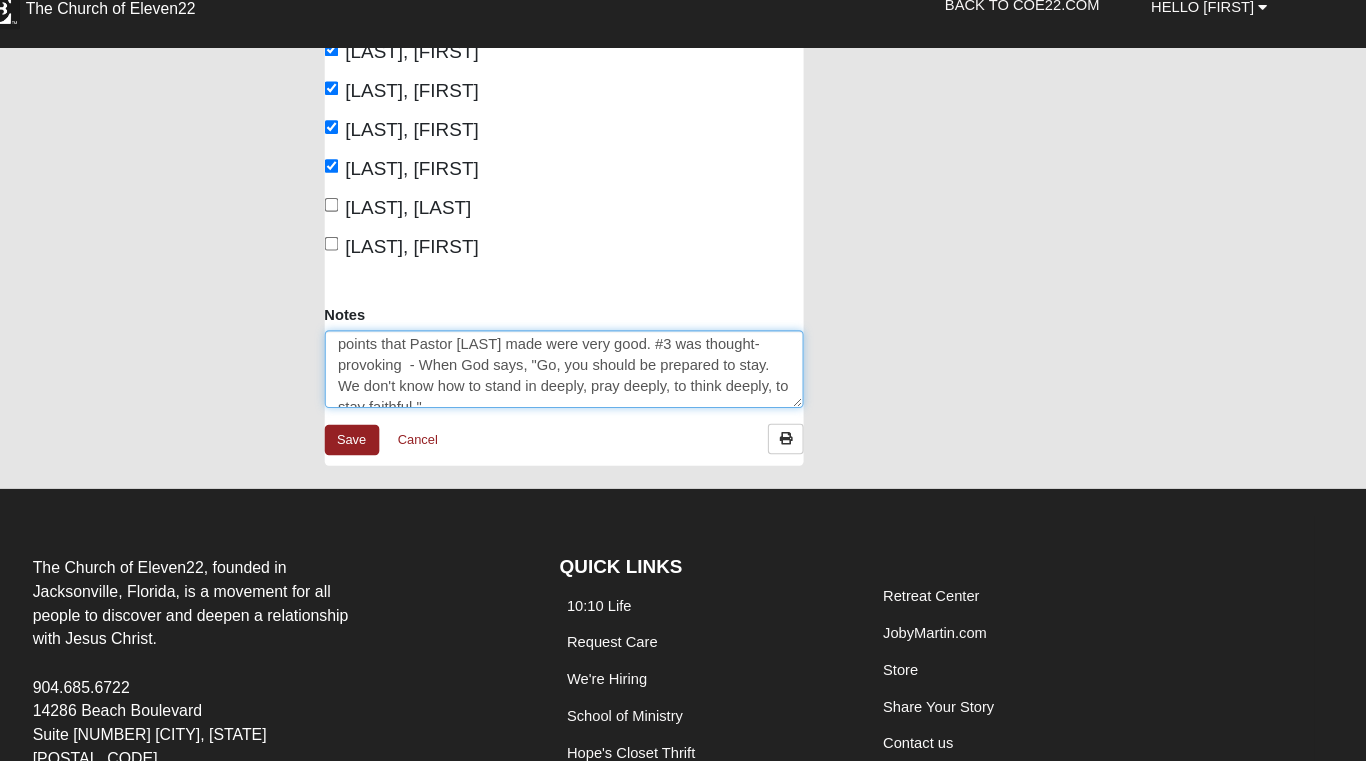 click on "[FIRST] led as we sang a song and then prayed. We read the passage and talked about times when we were certain God wanted us to go and yet it was uncomfortable, sometimes painful to step out, and very challenging. But knowing He was with us meant more than to continue doing what we had been doing and staying where we had been. God's plans are always greater, bigger, more glorious than we could have ever imagined. Look at Moses, Jonah, Isaiah, John the Baptist, Jesus, Paul. "Discomfort is a key ingredient to discipleship. May we never get satisfied or content on yesterday's miracles." The 6 points that Pastor [LAST] made were very good. #3 was thought-provoking  - When God says, "Go, you should be prepared to stay. We don't know how to stand in deeply, pray deeply, to think deeply, to stay faithful."" at bounding box center (602, 380) 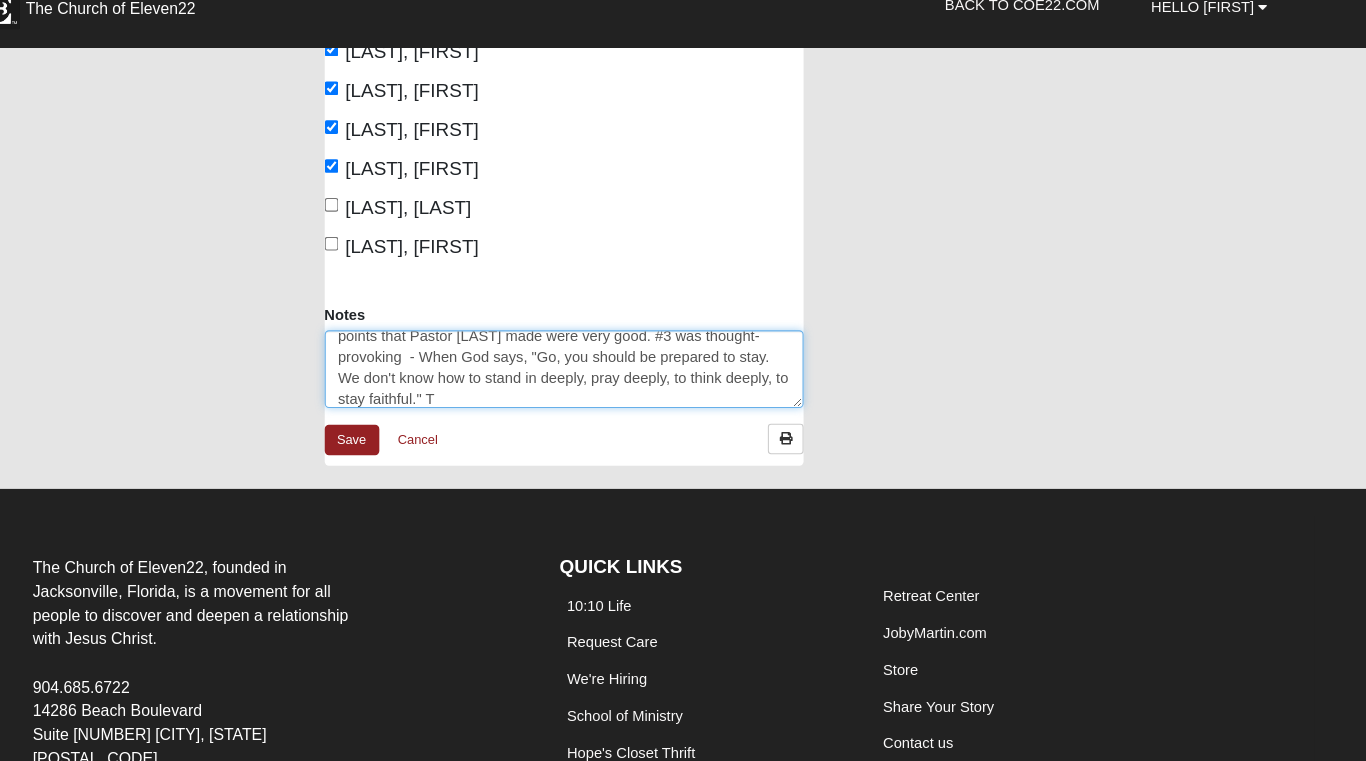 scroll, scrollTop: 193, scrollLeft: 0, axis: vertical 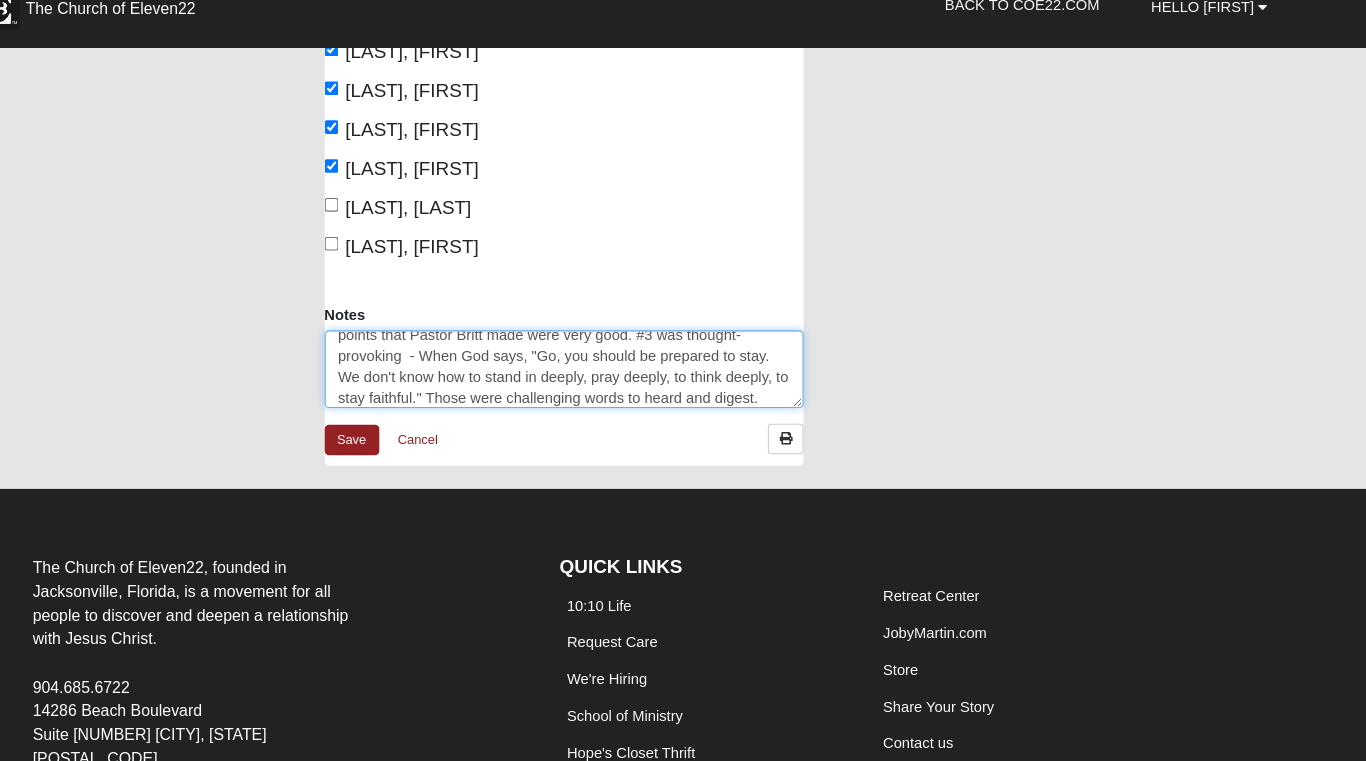 click on "[FIRST] led as we sang a song and then prayed. We read the passage and talked about times when we were certain God wanted us to go and yet it was uncomfortable, sometimes painful to step out, and very challenging. But knowing He was with us meant more than to continue doing what we had been doing and staying where we had been. God's plans are always greater, bigger, more glorious than we could have ever imagined. Look at Moses, Jonah, Isaiah, John the Baptist, Jesus, Paul. "Discomfort is a key ingredient to discipleship. May we never get satisfied or content on yesterday's miracles." The 6 points that Pastor Britt made were very good. #3 was thought-provoking  - When God says, "Go, you should be prepared to stay. We don't know how to stand in deeply, pray deeply, to think deeply, to stay faithful." Those were challenging words to heard and digest." at bounding box center [602, 380] 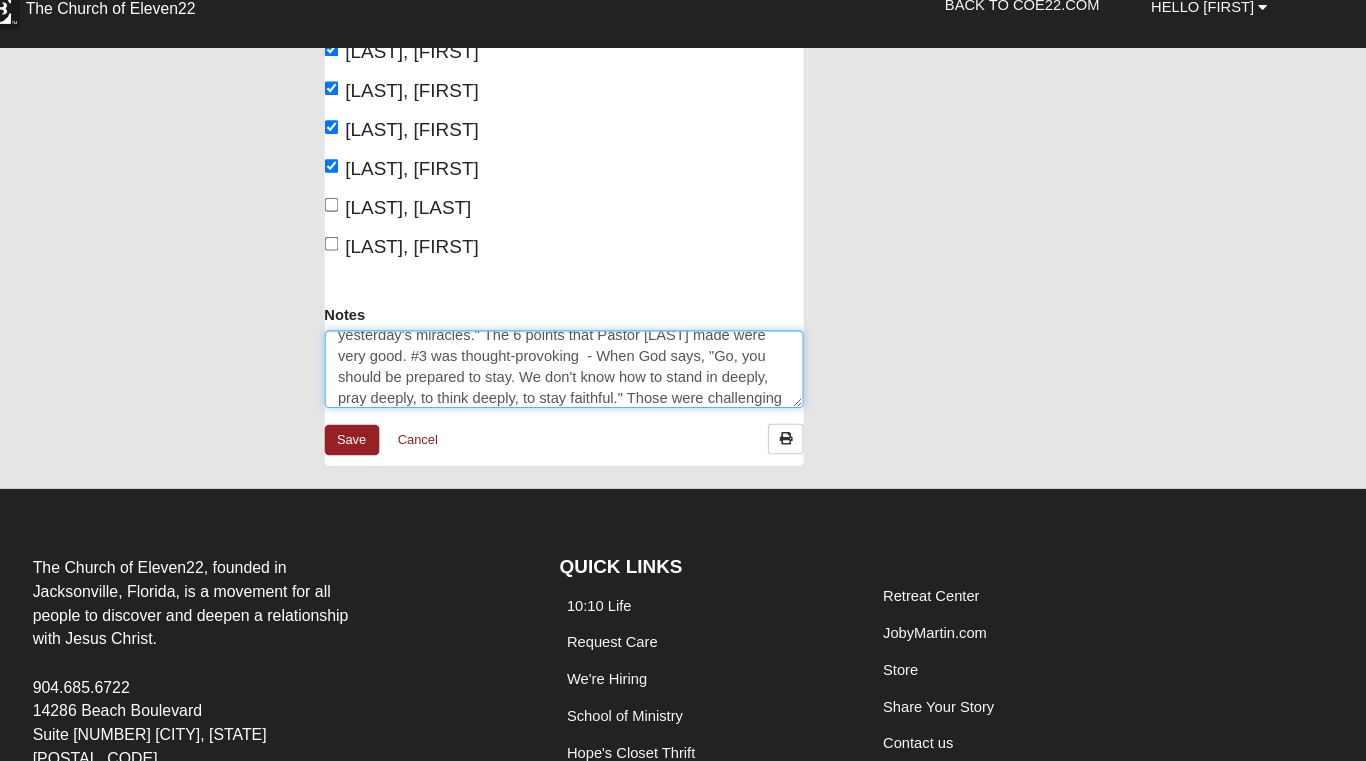 click on "[FIRST] led as we sang a song and then prayed. We read the passage and talked about times when we were certain God wanted us to go and yet it was uncomfortable, sometimes painful to step out, and very challenging. But knowing He was with us meant more than to continue doing what we had been doing and staying where we had been. God's plans are always greater, bigger, more glorious than we could have ever imagined. Look at [PERSON], [PERSON], [PERSON], [PERSON], [PERSON], [PERSON]. "Discomfort is a key ingredient to discipleship. May we never get satisfied or content on yesterday's miracles." The 6 points that Pastor [LAST] made were very good. #3 was thought-provoking  - When God says, "Go, you should be prepared to stay. We don't know how to stand in deeply, pray deeply, to think deeply, to stay faithful." Those were challenging words to hear and digest." at bounding box center (602, 380) 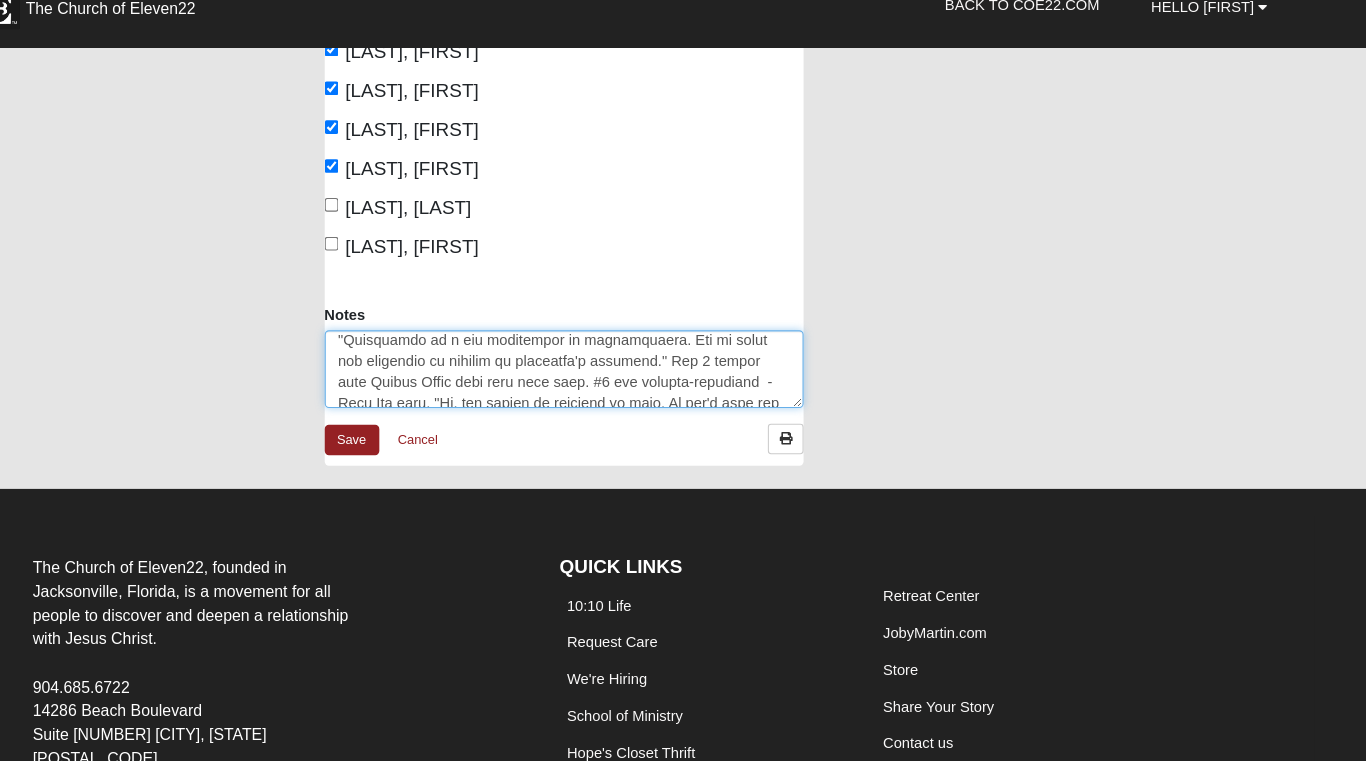 scroll, scrollTop: 155, scrollLeft: 0, axis: vertical 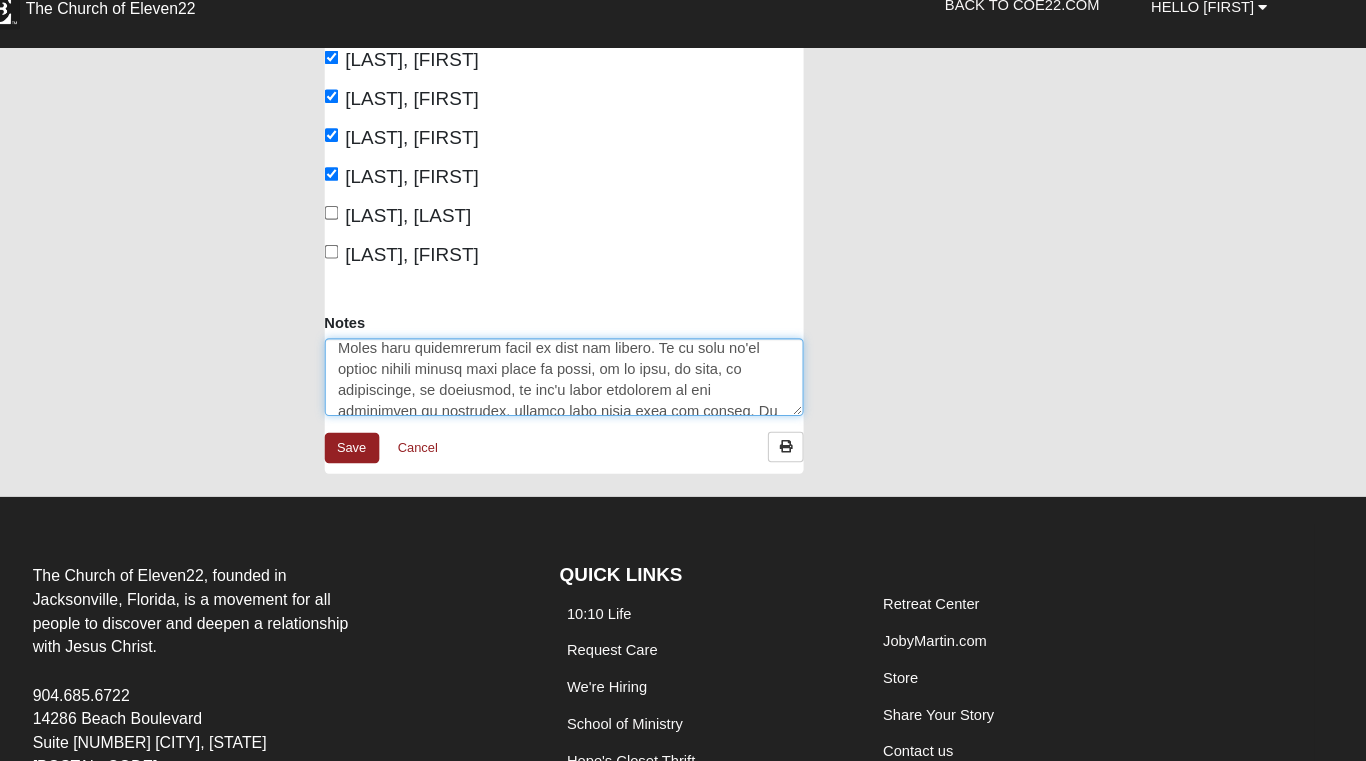 click on "Notes" at bounding box center [602, 388] 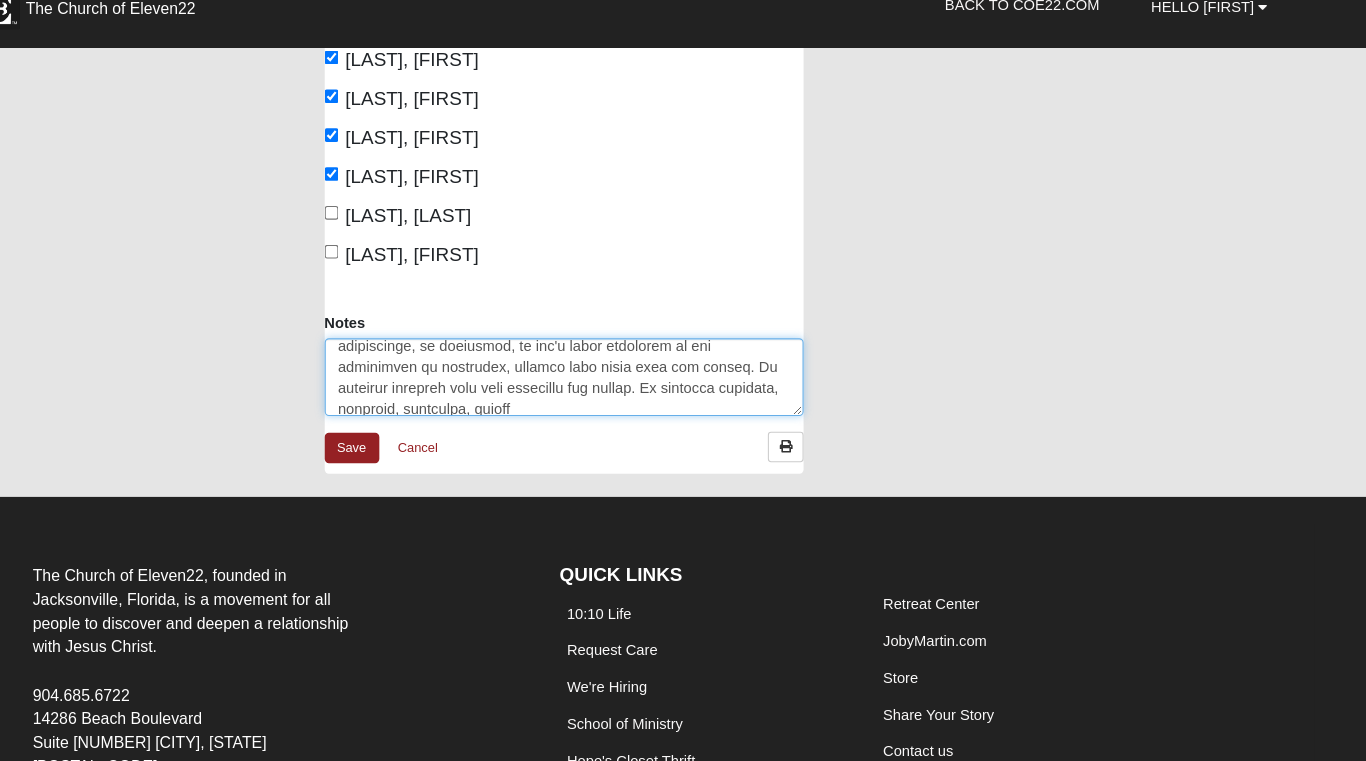 scroll, scrollTop: 293, scrollLeft: 0, axis: vertical 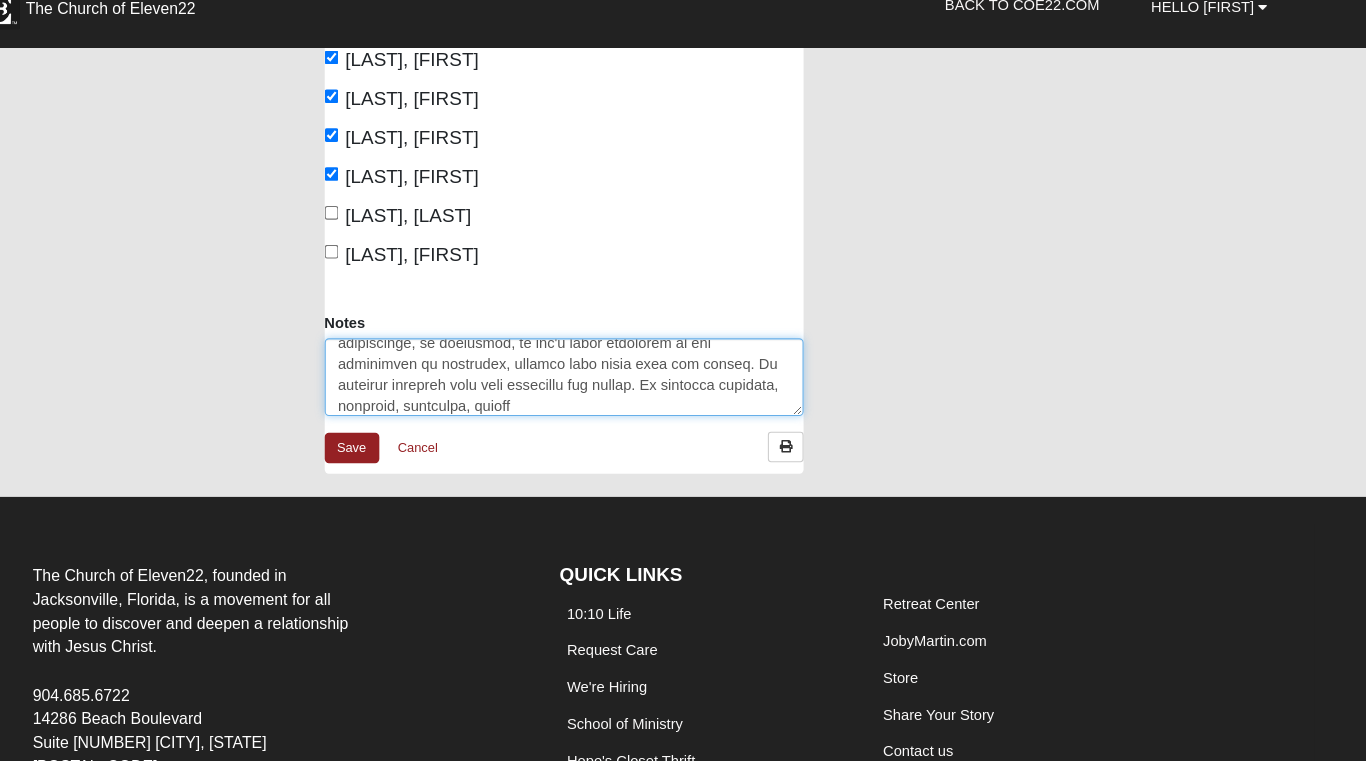 click on "Notes" at bounding box center [602, 388] 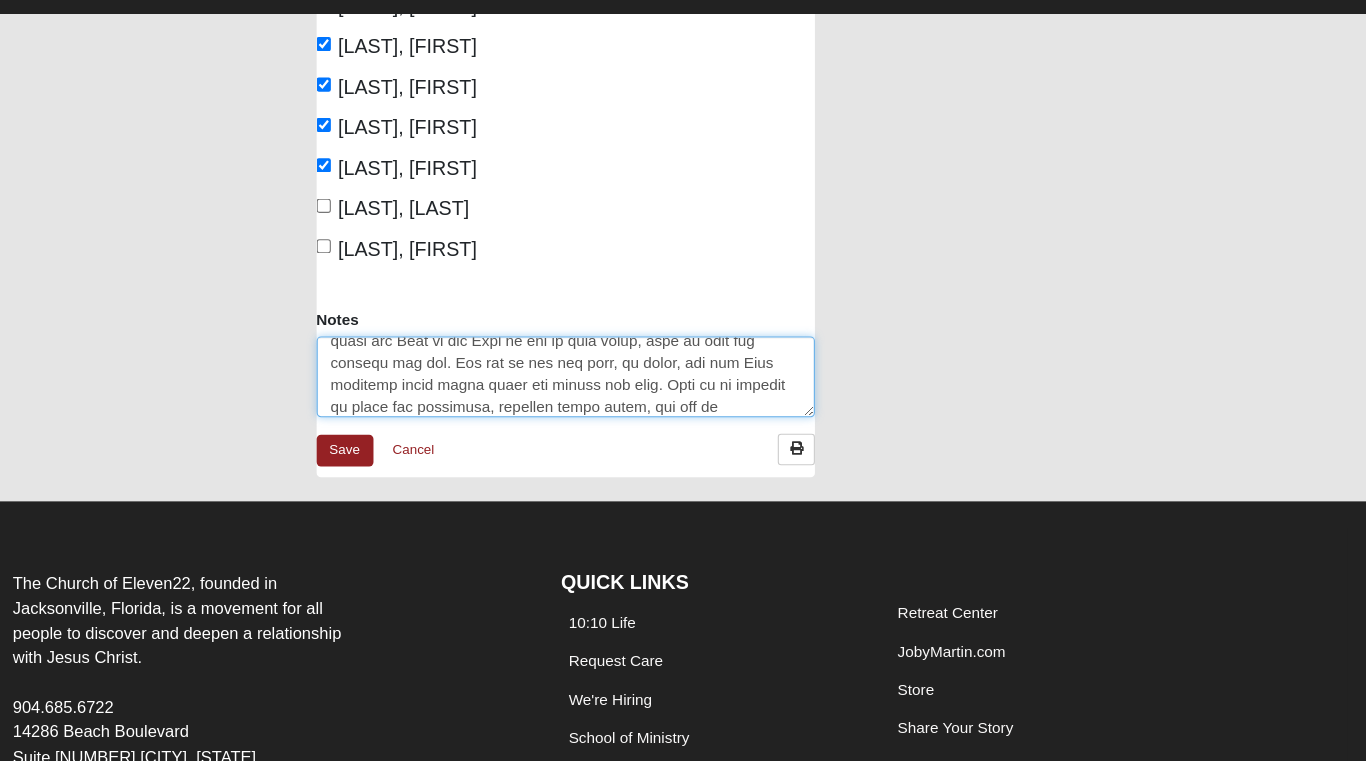 scroll, scrollTop: 413, scrollLeft: 0, axis: vertical 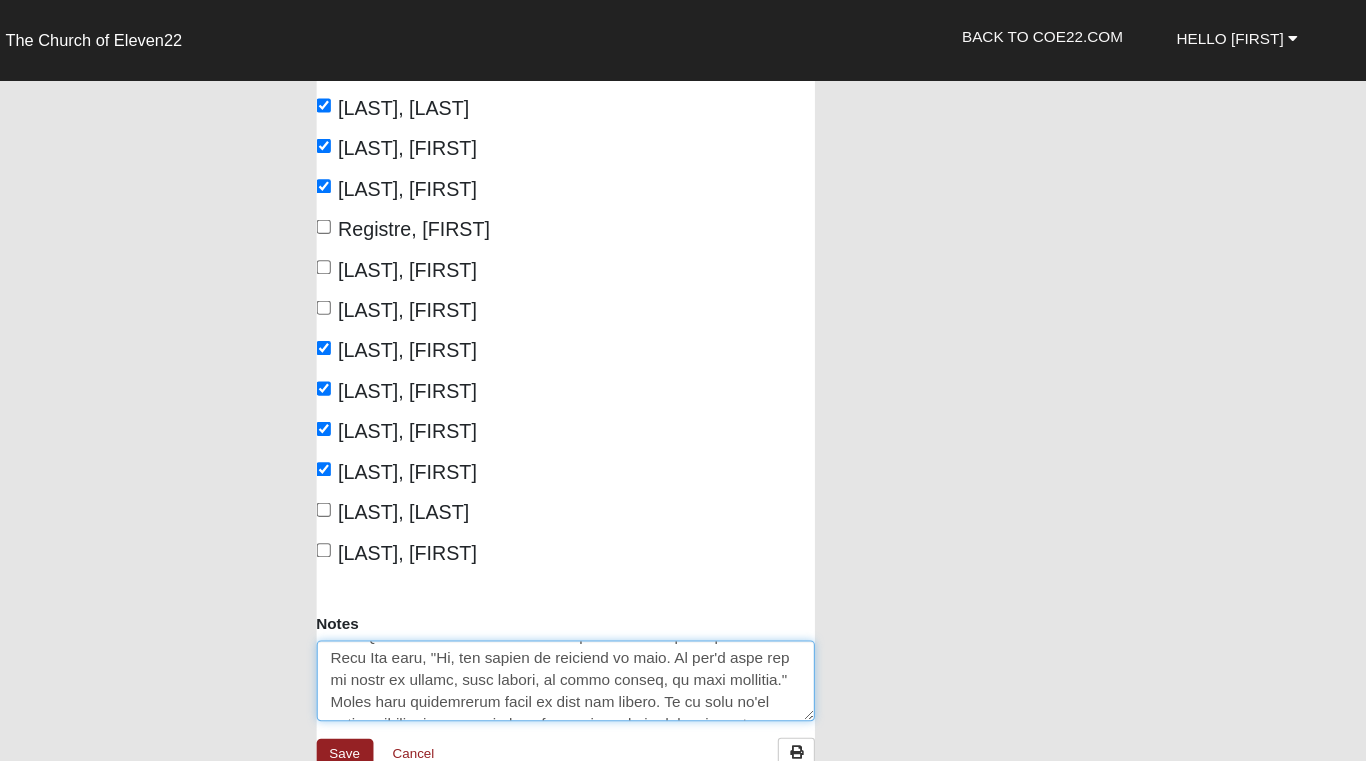 click on "Notes" at bounding box center (602, 623) 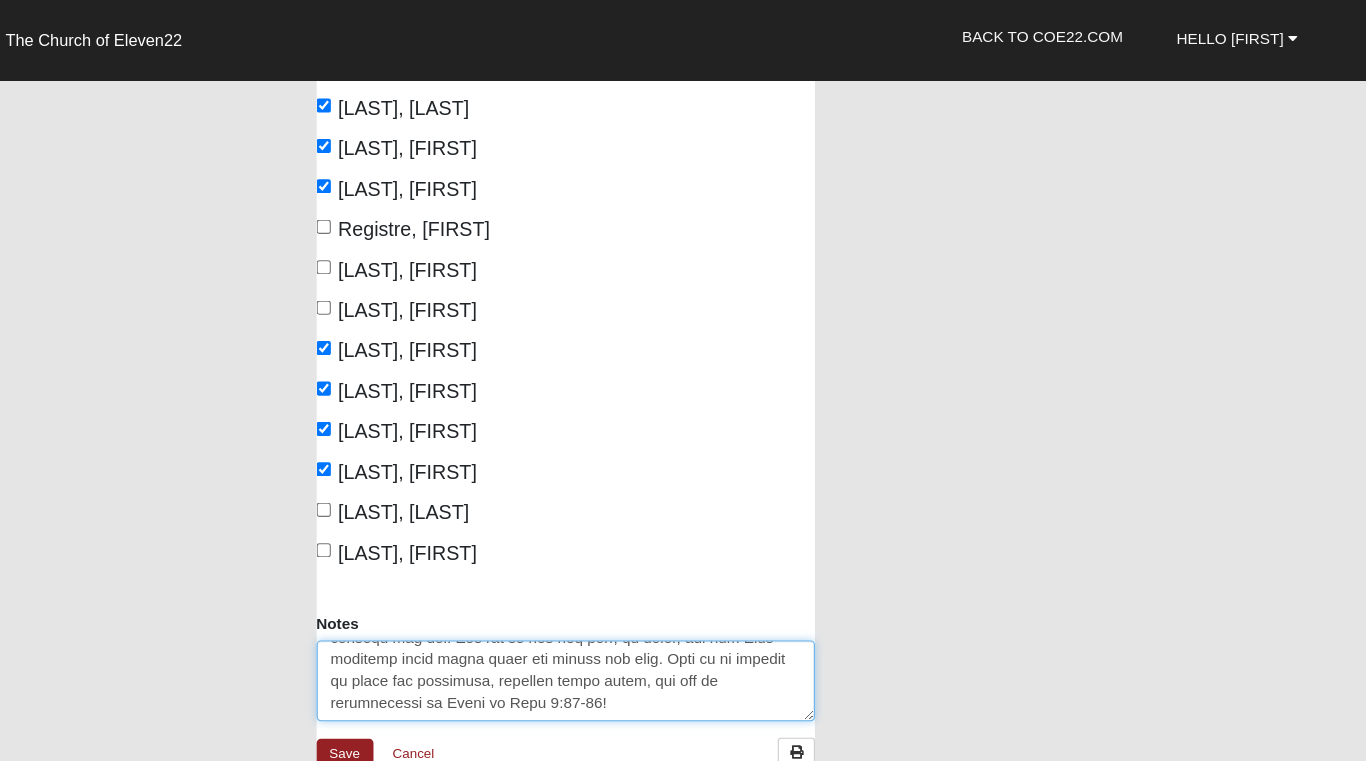 scroll, scrollTop: 420, scrollLeft: 0, axis: vertical 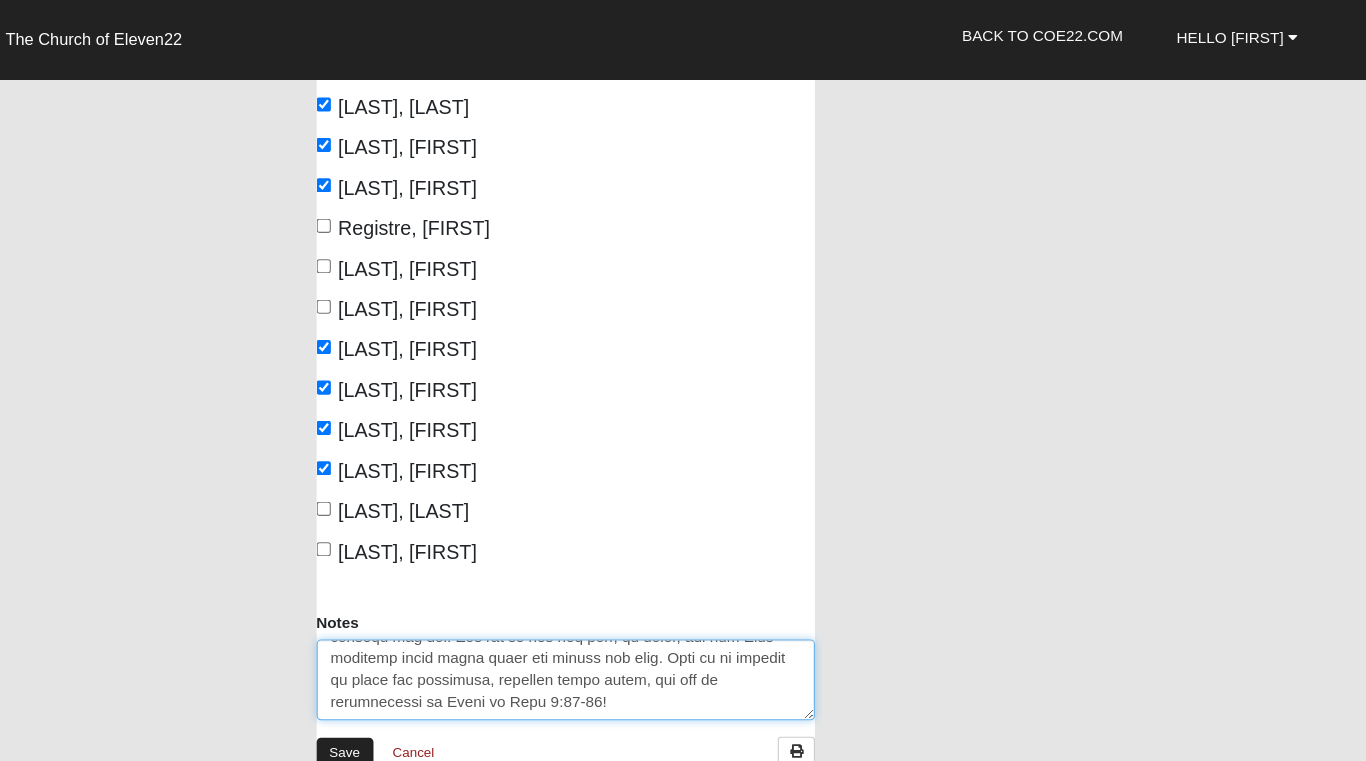 type on "[FIRST] led as we sang a song and then prayed. We read the passage and talked about times when we were certain God wanted us to go and yet it was uncomfortable, sometimes painful to step out, and very challenging. But knowing He was with us meant more than to continue doing what we had been doing and staying where we had been. God's plans are always greater, bigger, more glorious than we could have ever imagined. Look at Moses, Jonah, Isaiah, John the Baptist, Jesus, Paul. "Discomfort is a key ingredient to discipleship. May we never get satisfied or content on yesterday's miracles." The 6 points that Pastor [LAST] made were very good. #3 was thought-provoking  - When God says, "Go, you should be prepared to stay. We don't know how to stand deeply, pray deeply, to think deeply, to stay faithful." Those were challenging words to hear and digest. If or when we're always moving around from place to place, be it in life, in work, in friendships, in community, we don't avail ourselves of the discipline of deepenin..." 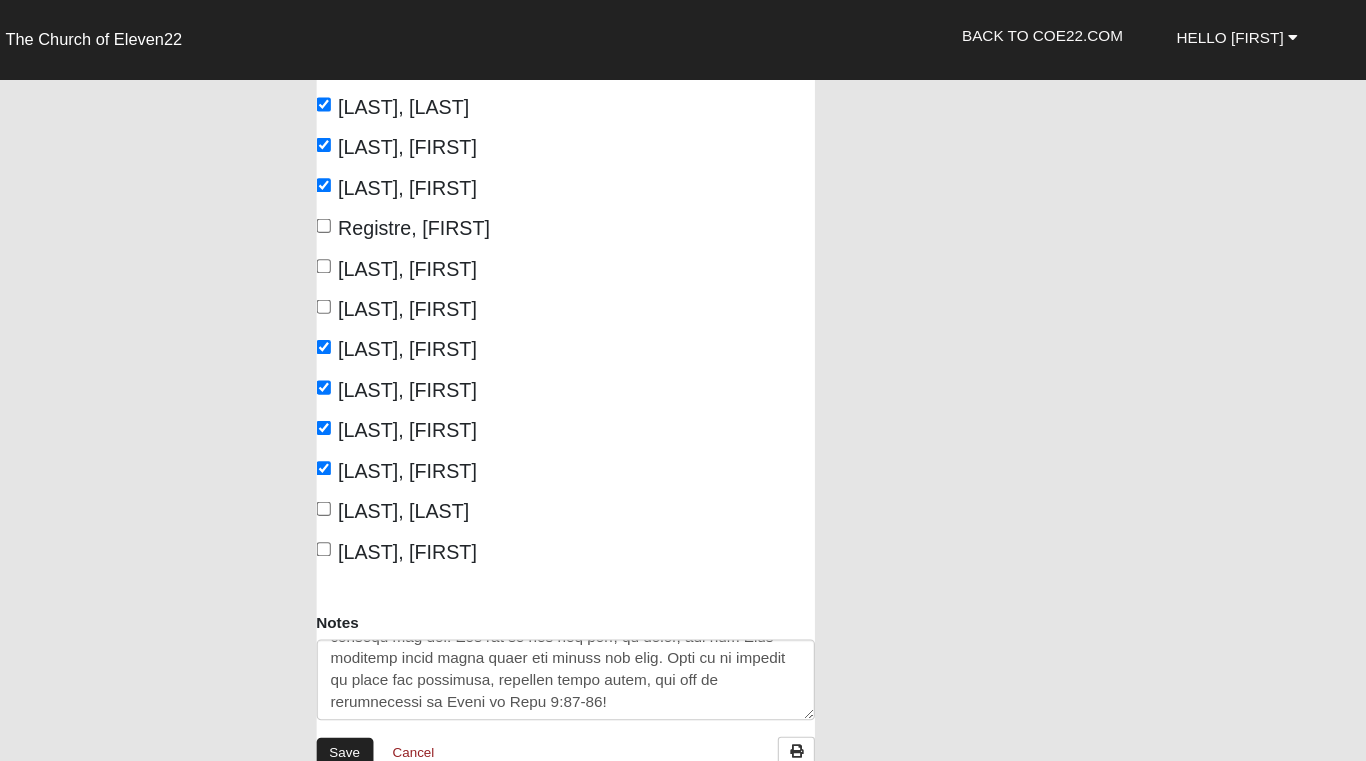 click on "Save" at bounding box center (400, 690) 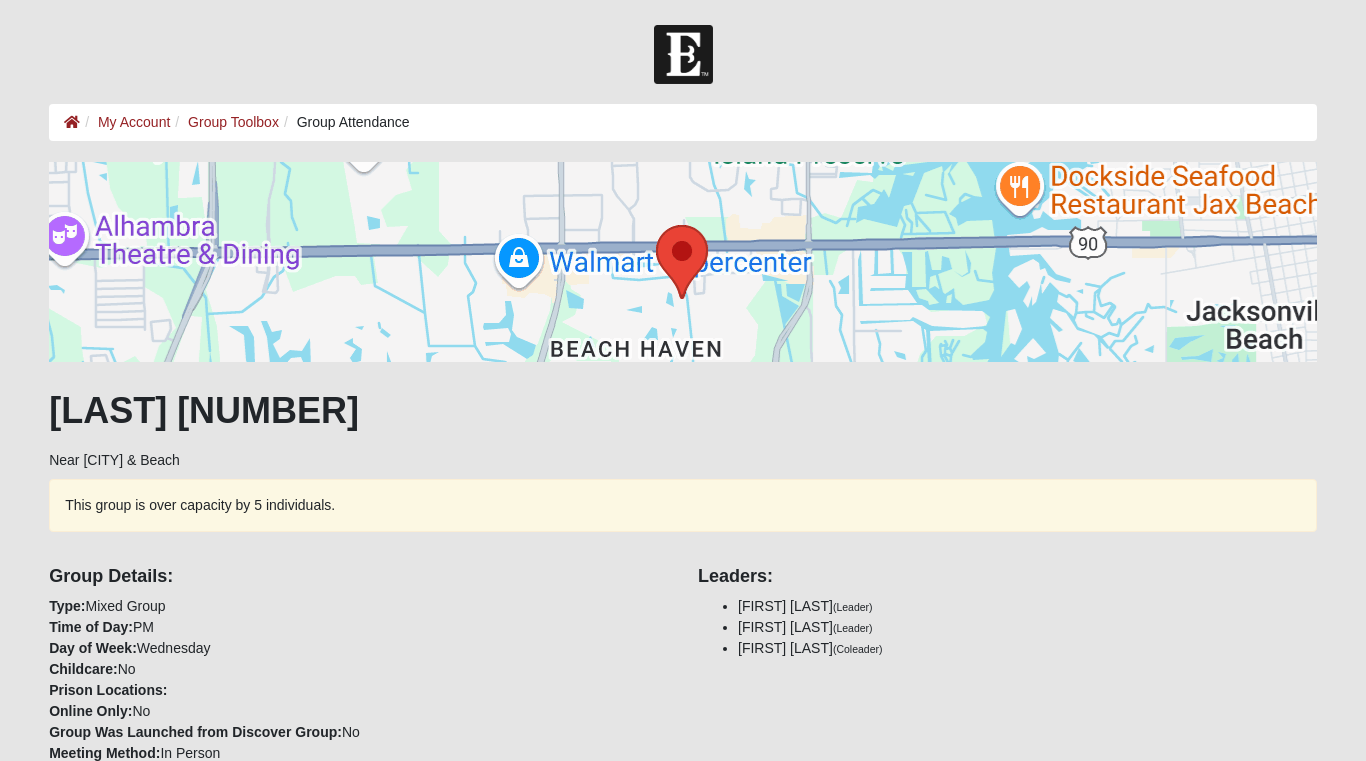 scroll, scrollTop: 0, scrollLeft: 0, axis: both 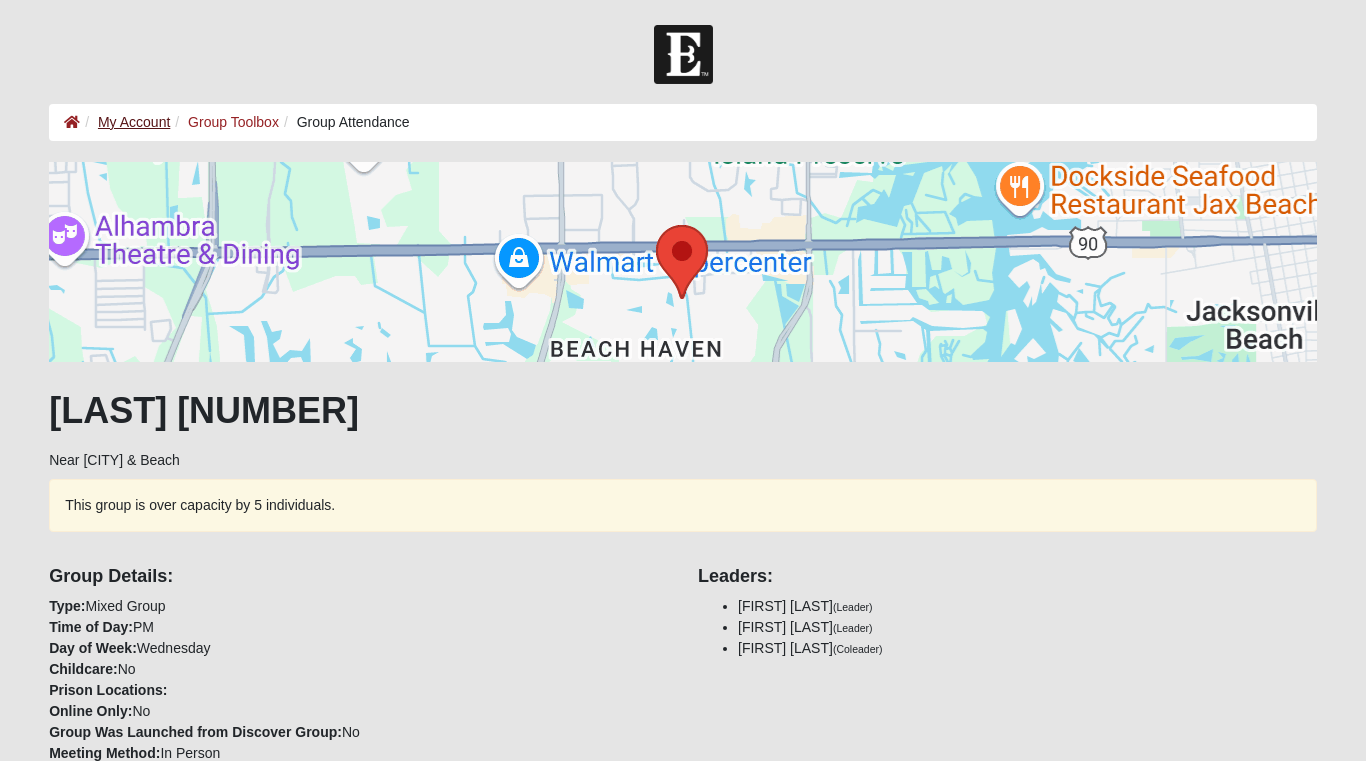 click on "My Account" at bounding box center (134, 122) 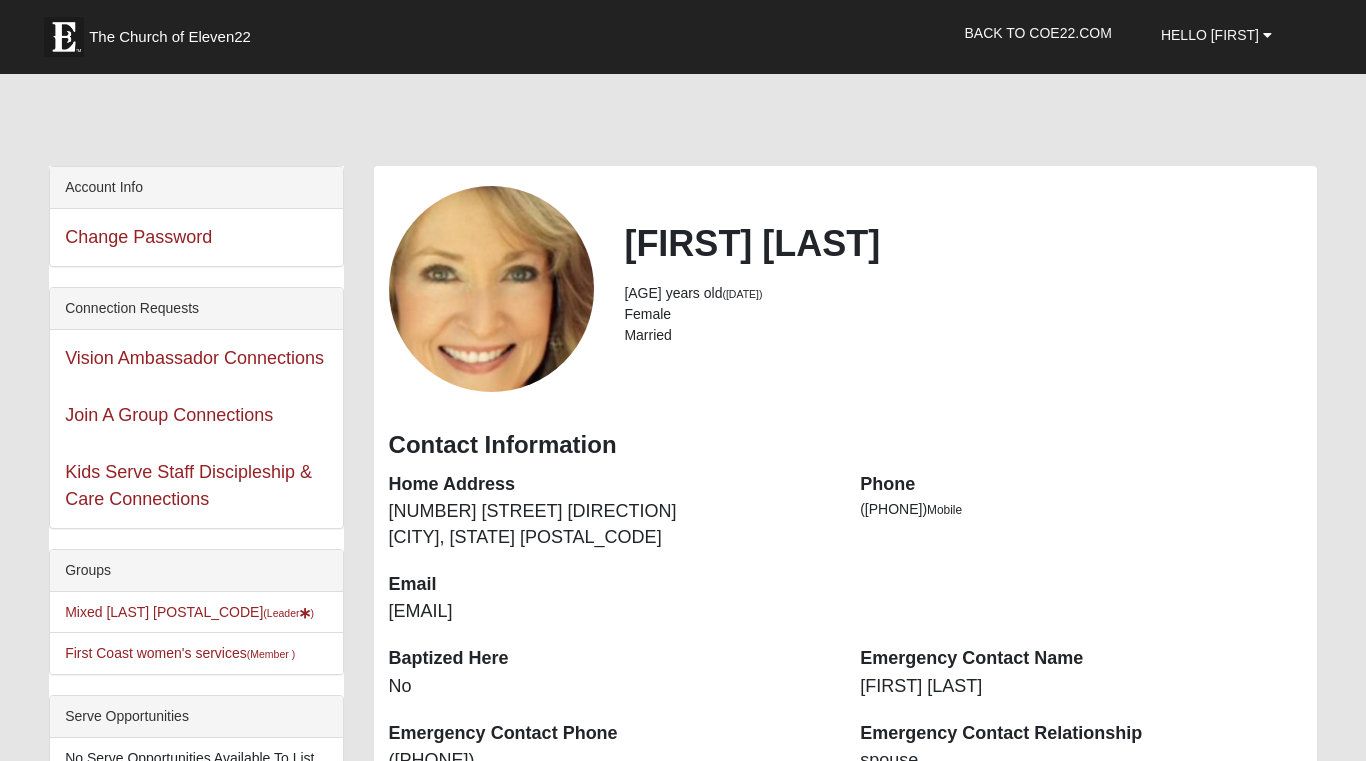 scroll, scrollTop: 0, scrollLeft: 0, axis: both 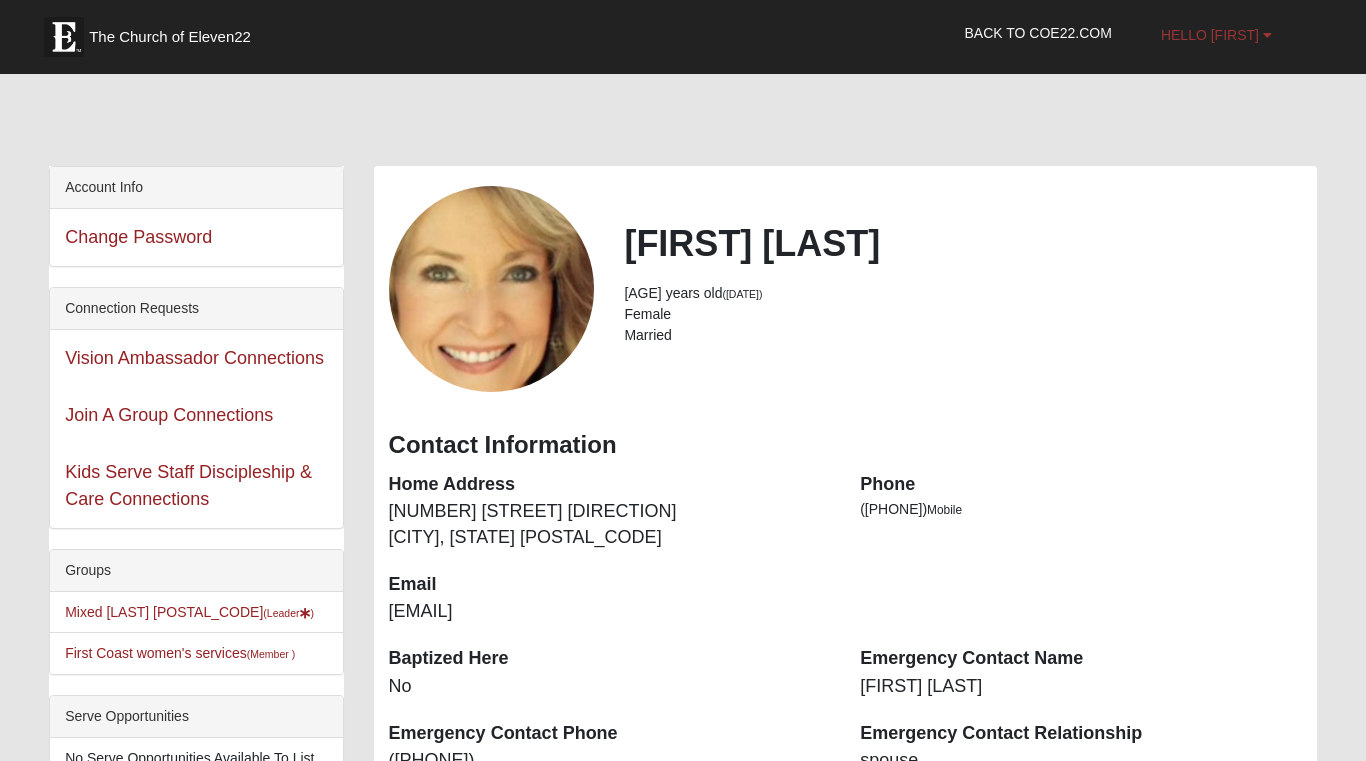 click on "Hello [FIRST]" at bounding box center (1210, 35) 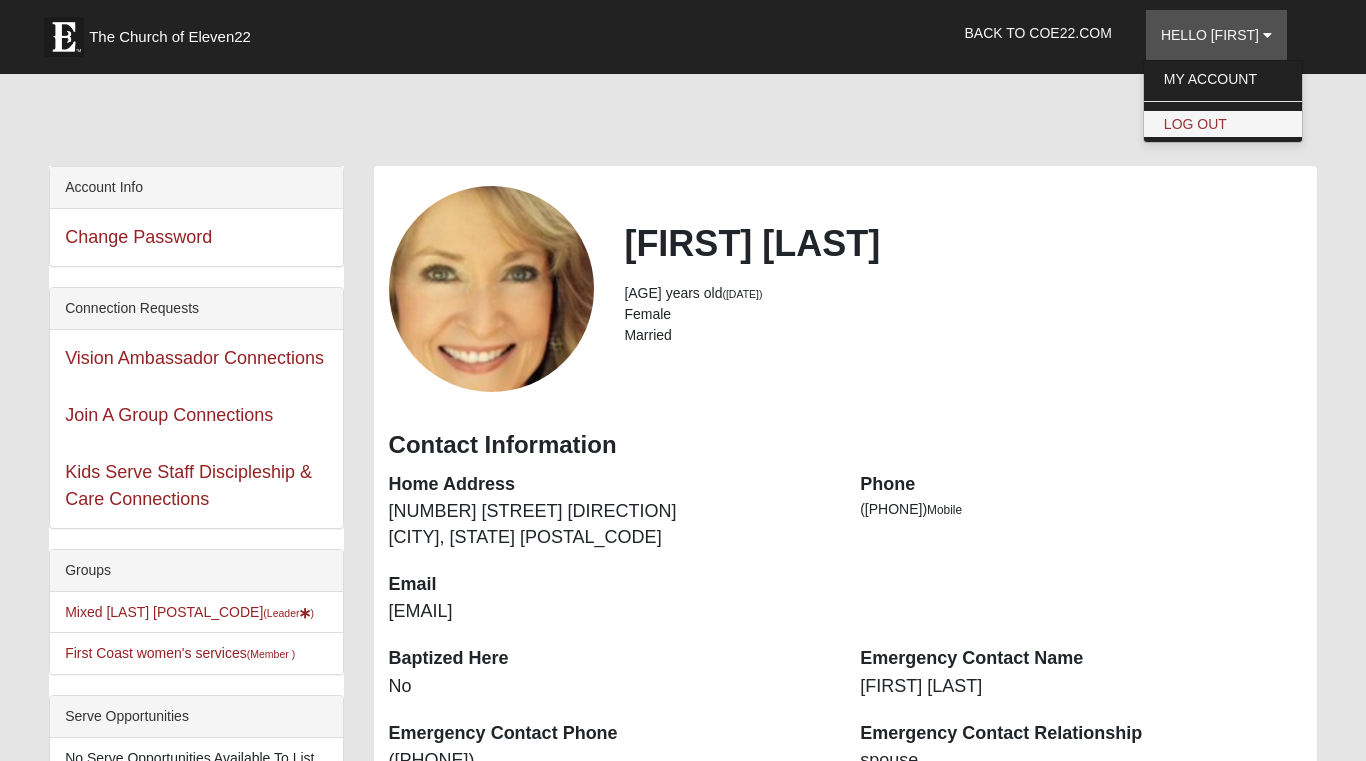 click on "Log Out" at bounding box center [1223, 124] 